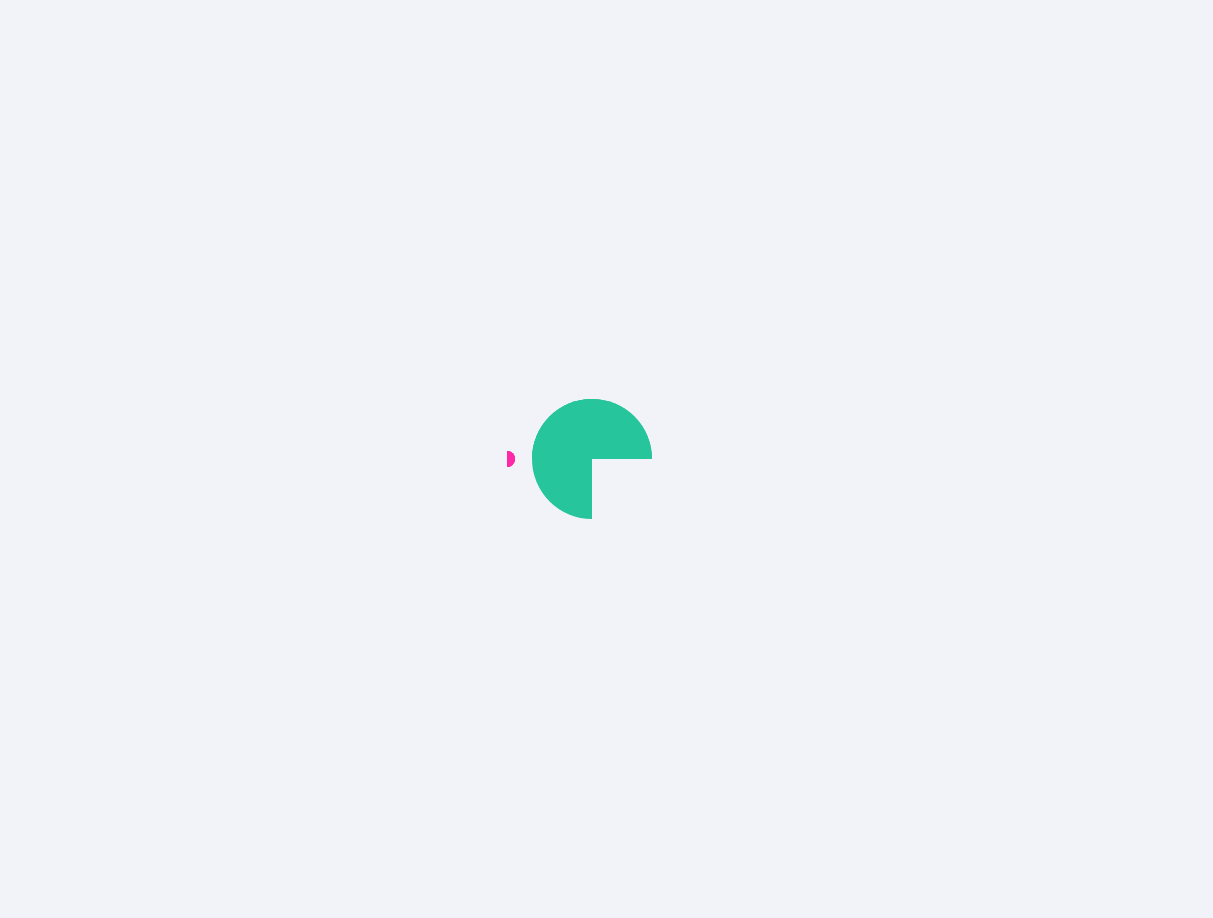 scroll, scrollTop: 0, scrollLeft: 0, axis: both 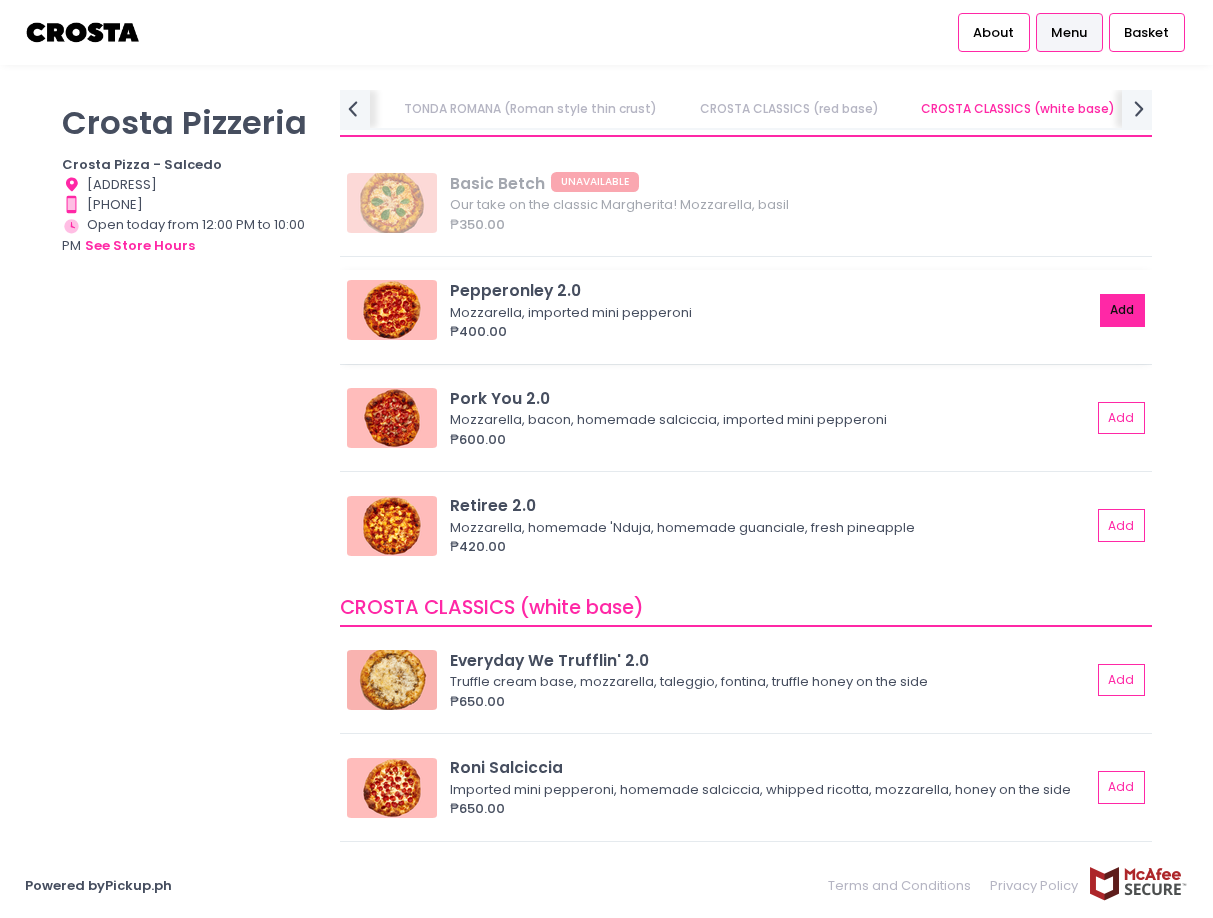click on "Add" at bounding box center [1123, 310] 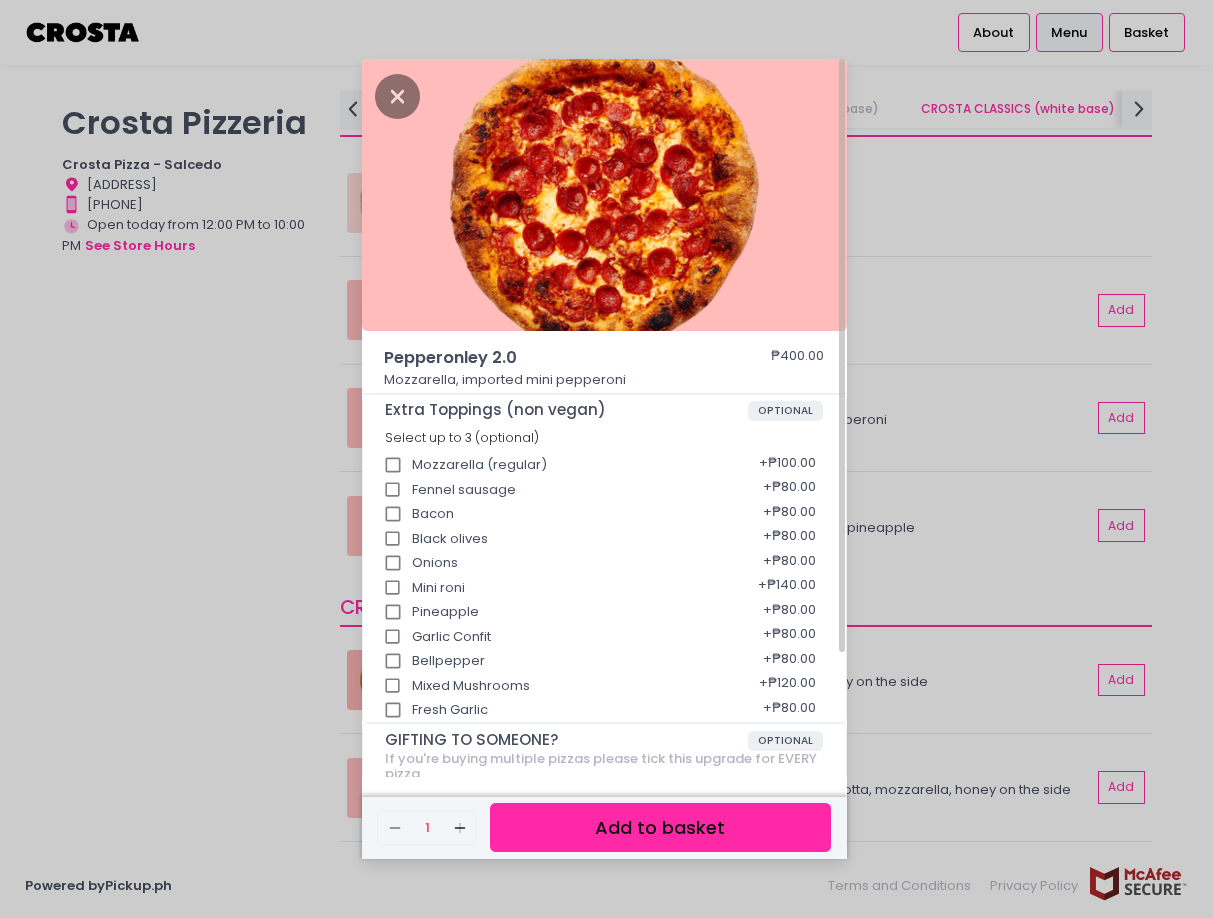 scroll, scrollTop: 151, scrollLeft: 0, axis: vertical 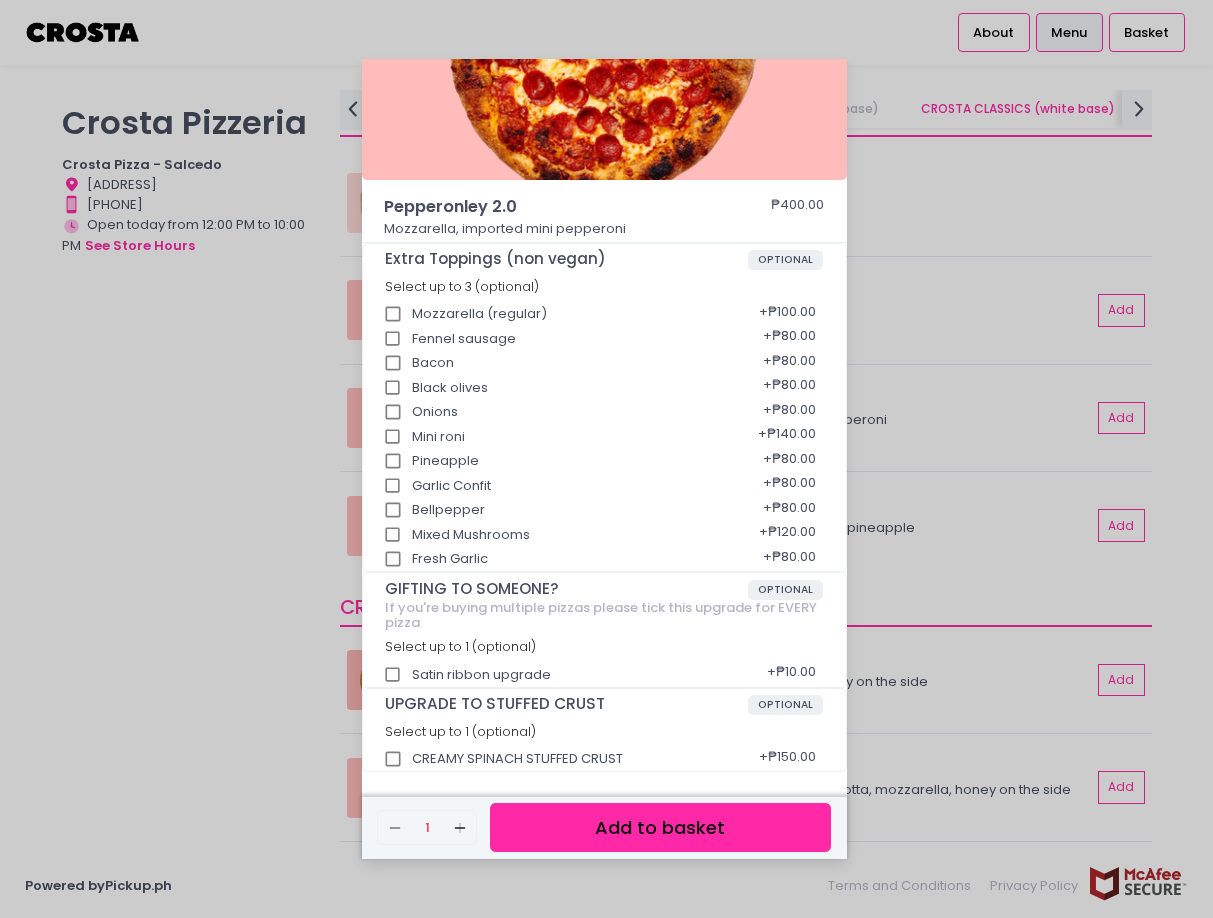 click on "Add to basket" at bounding box center (660, 827) 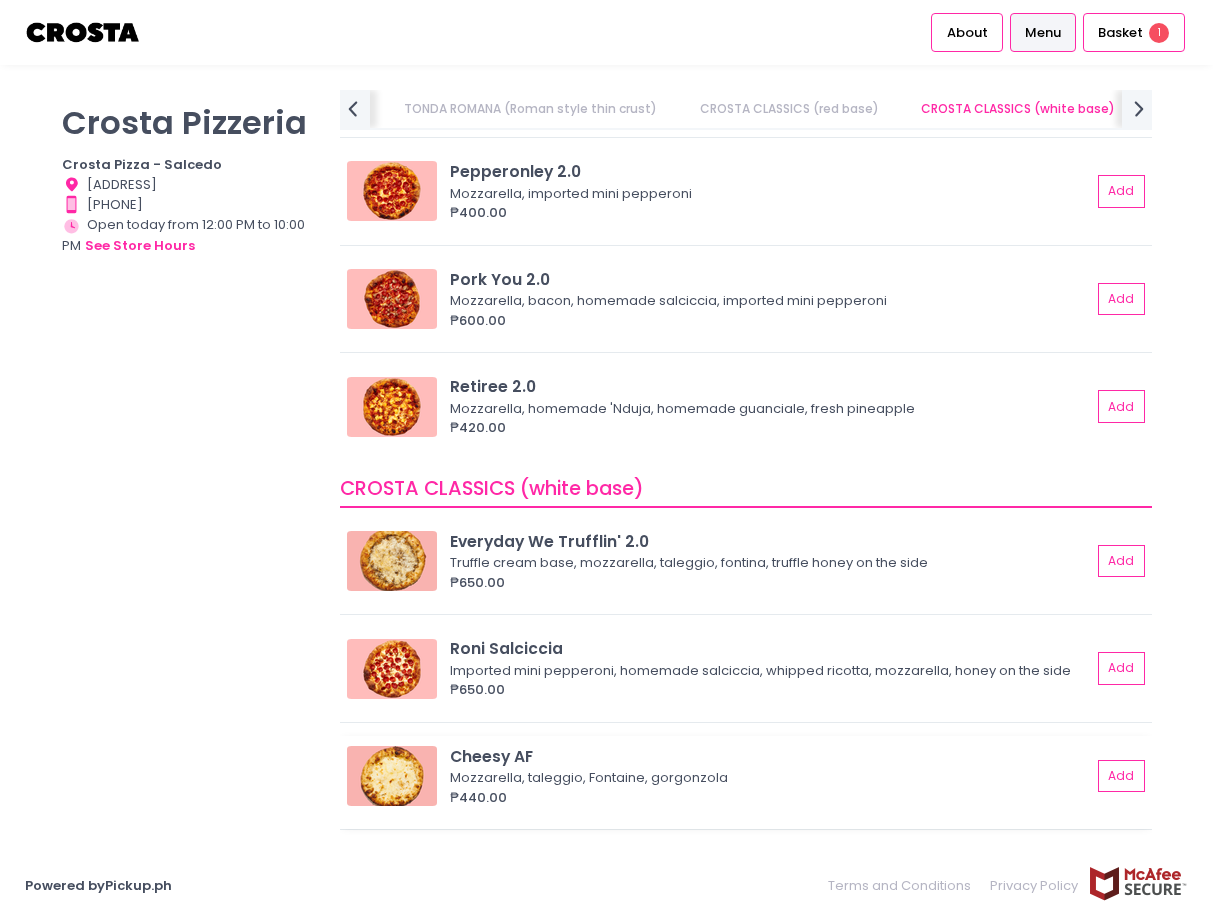 scroll, scrollTop: 1200, scrollLeft: 0, axis: vertical 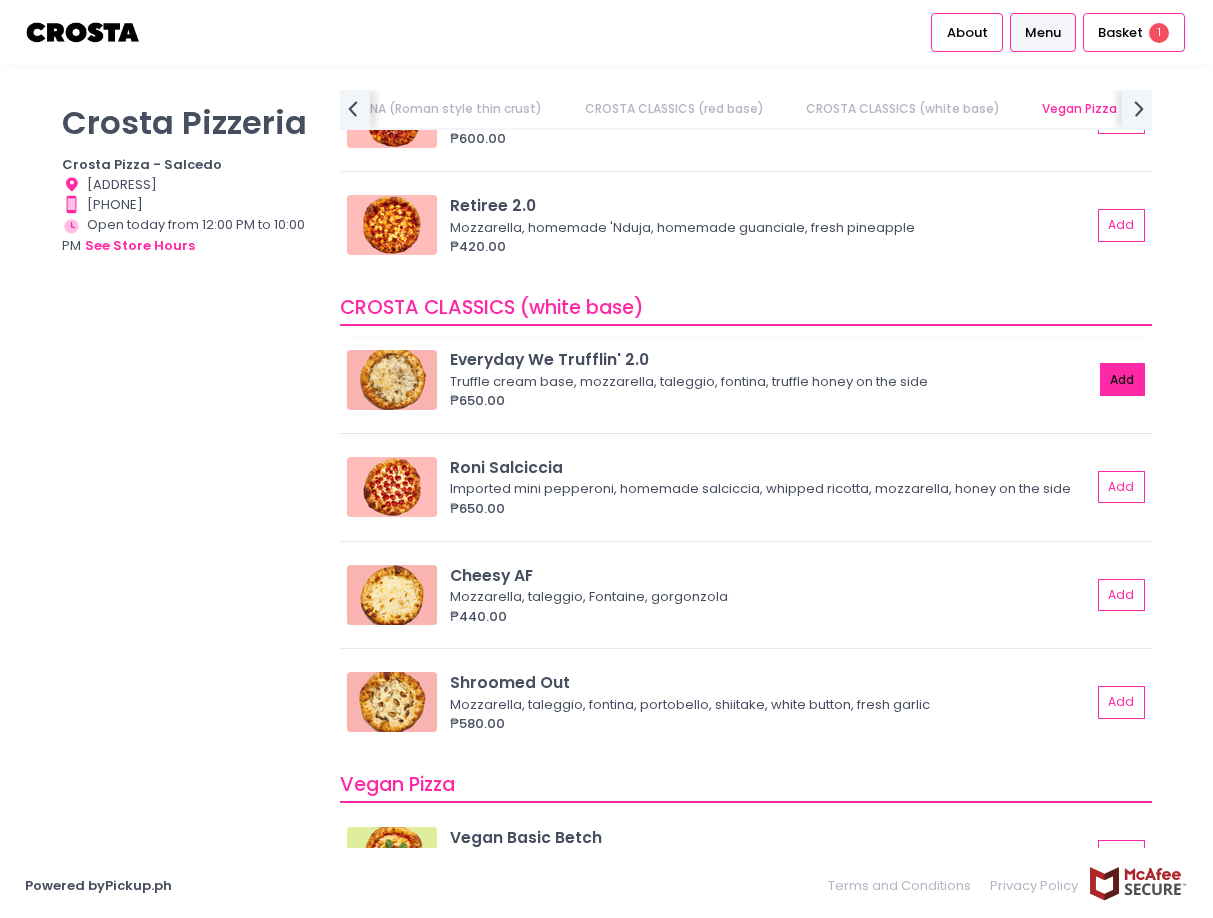 click on "Add" at bounding box center (1123, 379) 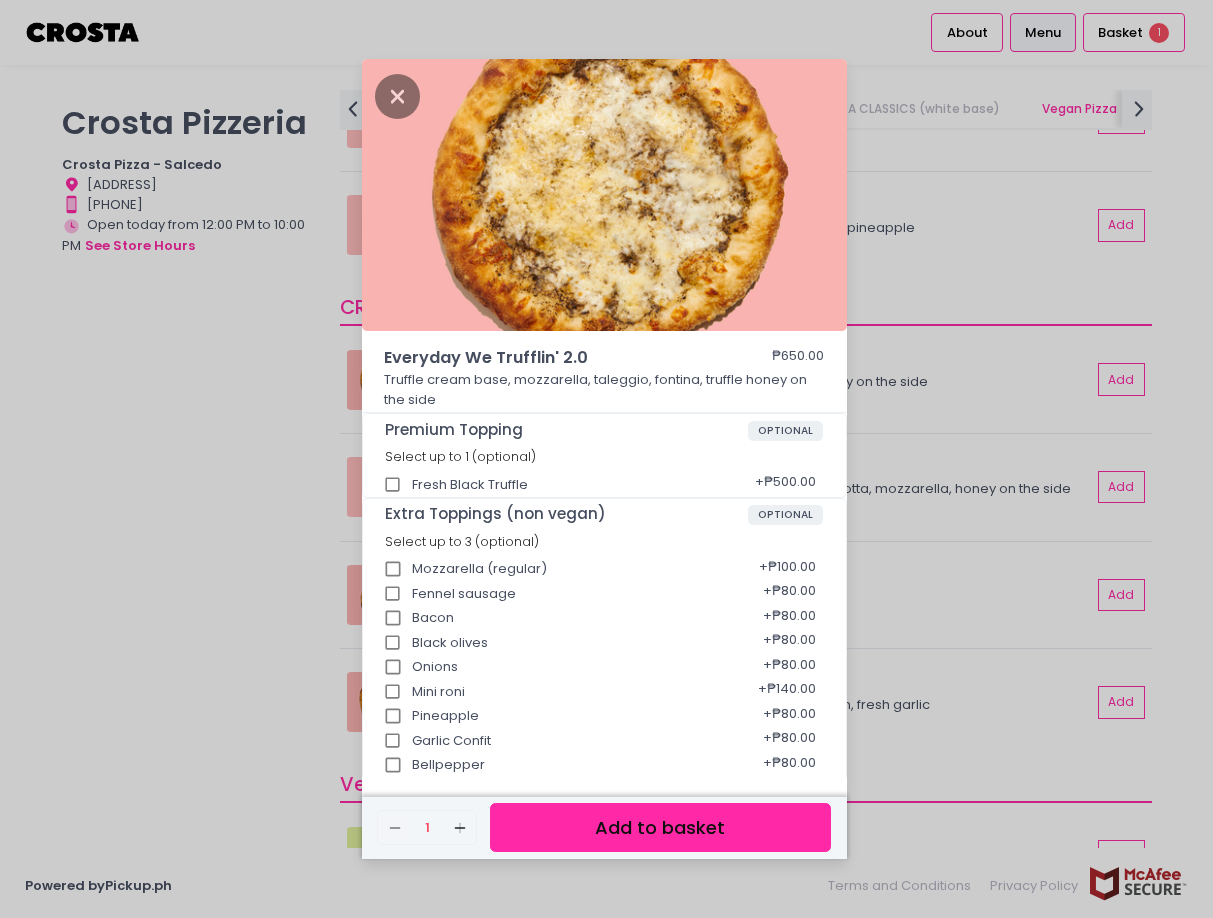 click on "Add to basket" at bounding box center (660, 827) 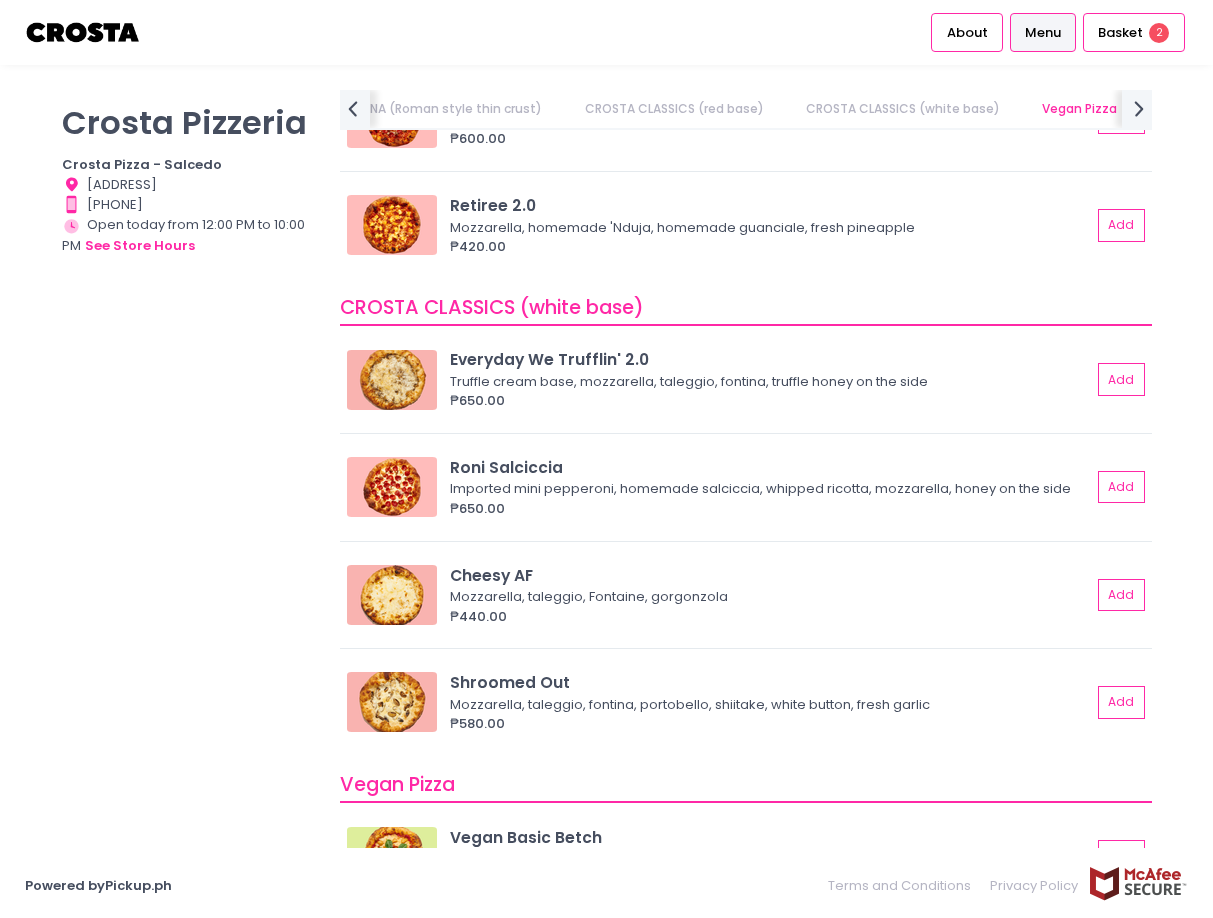 scroll, scrollTop: 1800, scrollLeft: 0, axis: vertical 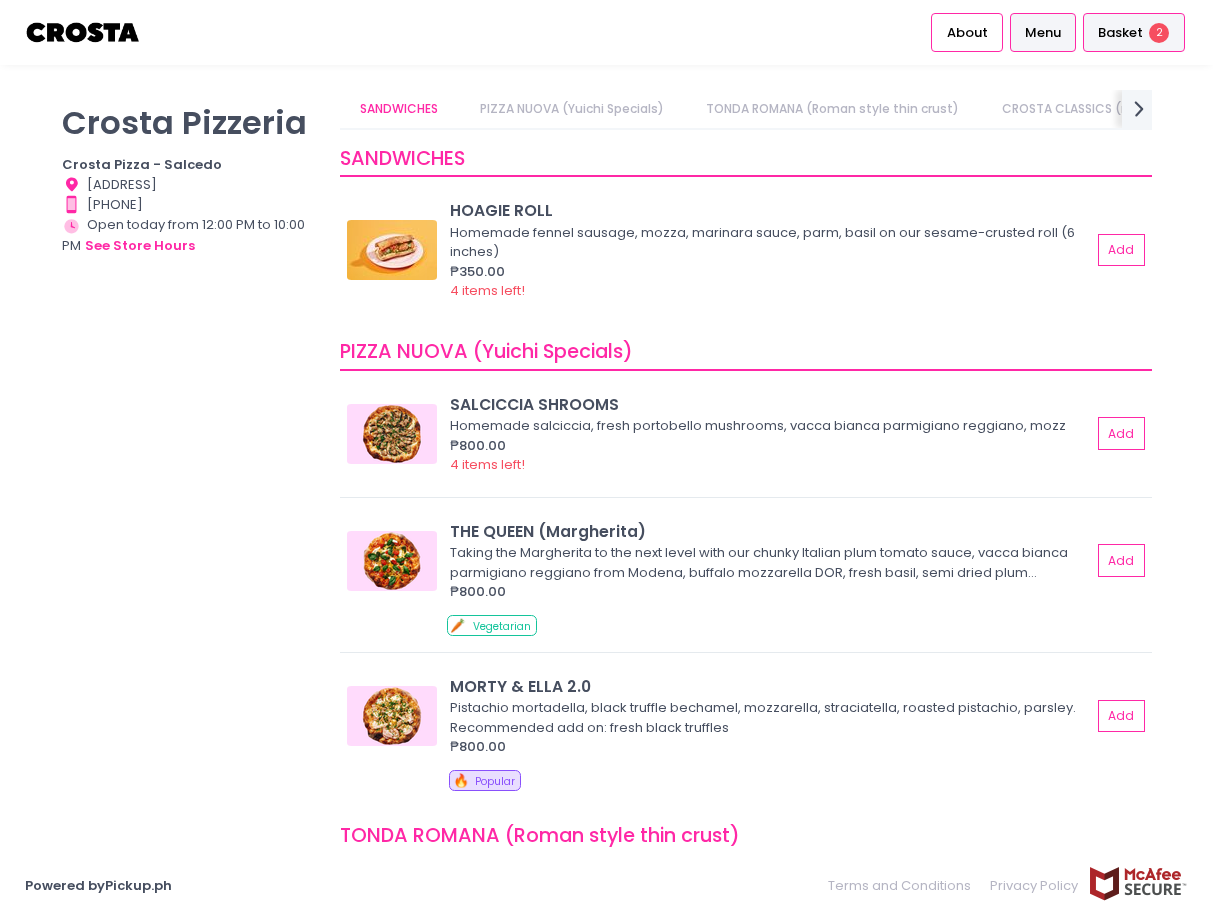 click on "Basket 2" at bounding box center [1134, 32] 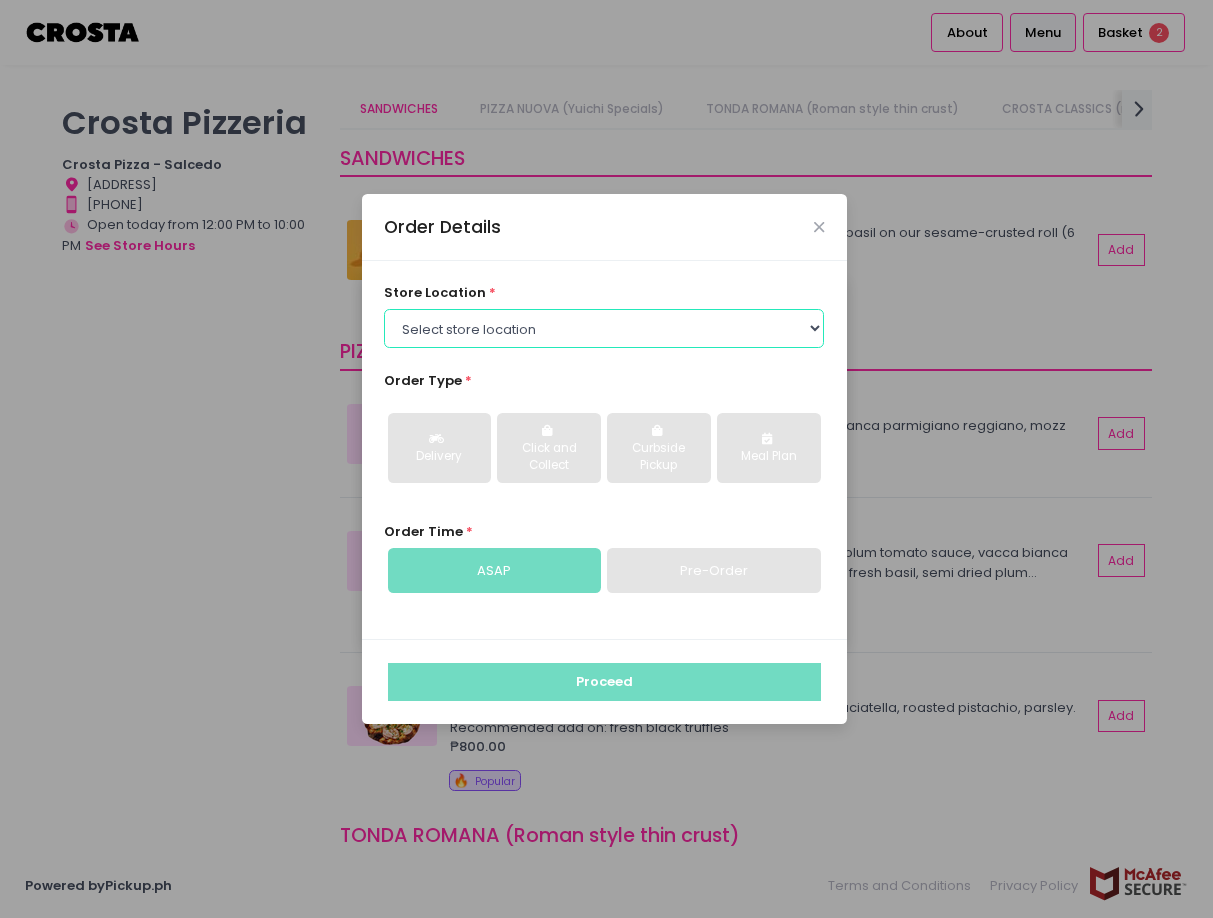 click on "Select store location Crosta Pizza - Salcedo  Crosta Pizza - [CITY]" at bounding box center [604, 328] 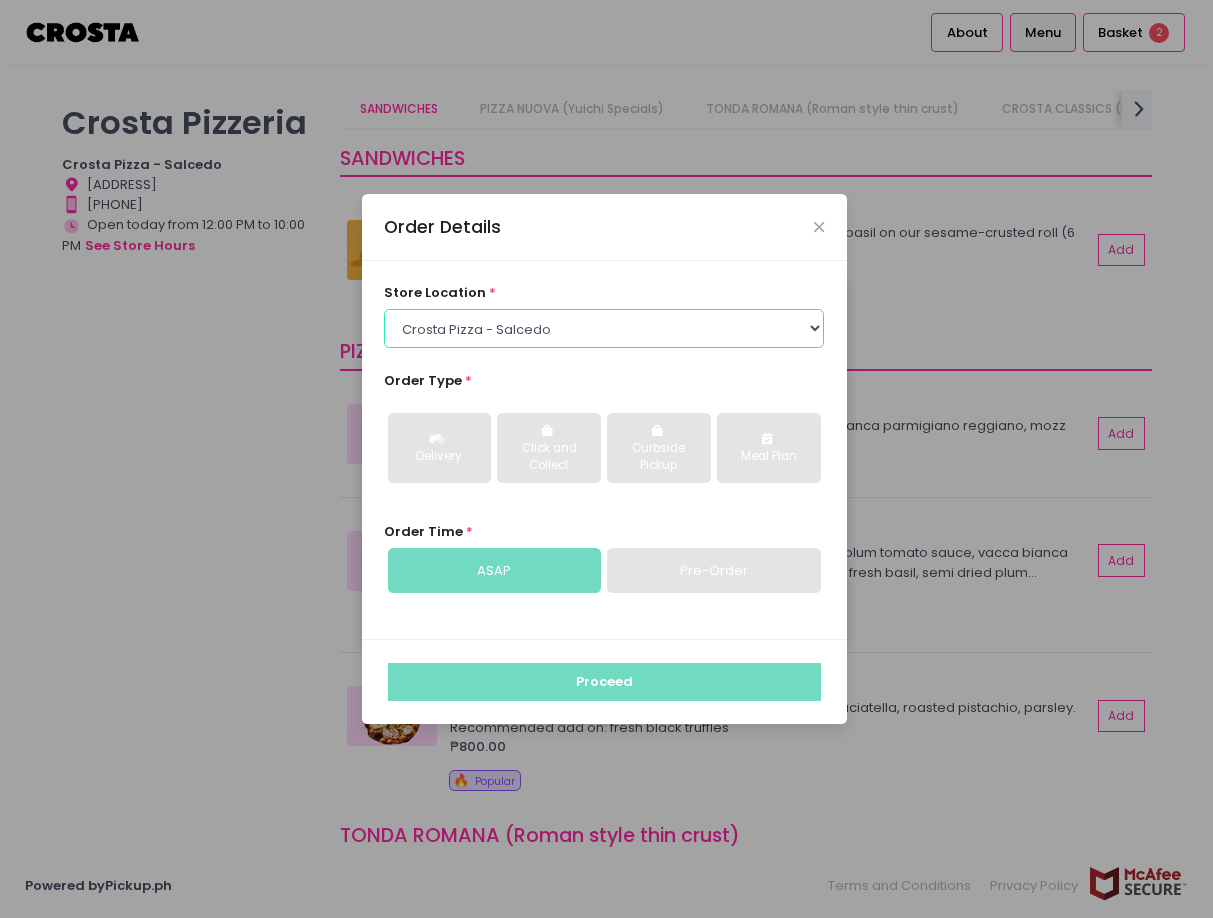 click on "Select store location Crosta Pizza - Salcedo  Crosta Pizza - [CITY]" at bounding box center (604, 328) 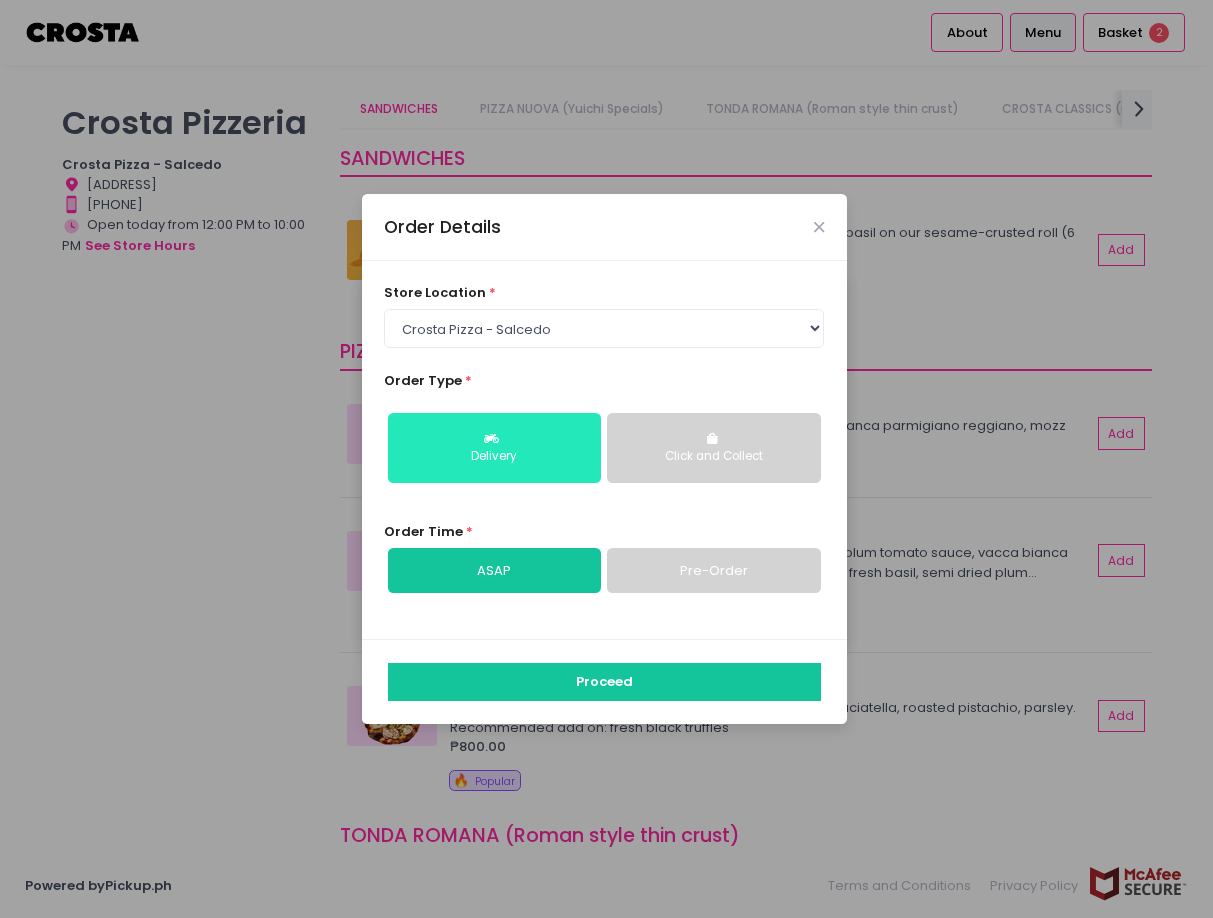 click on "Delivery" at bounding box center [494, 457] 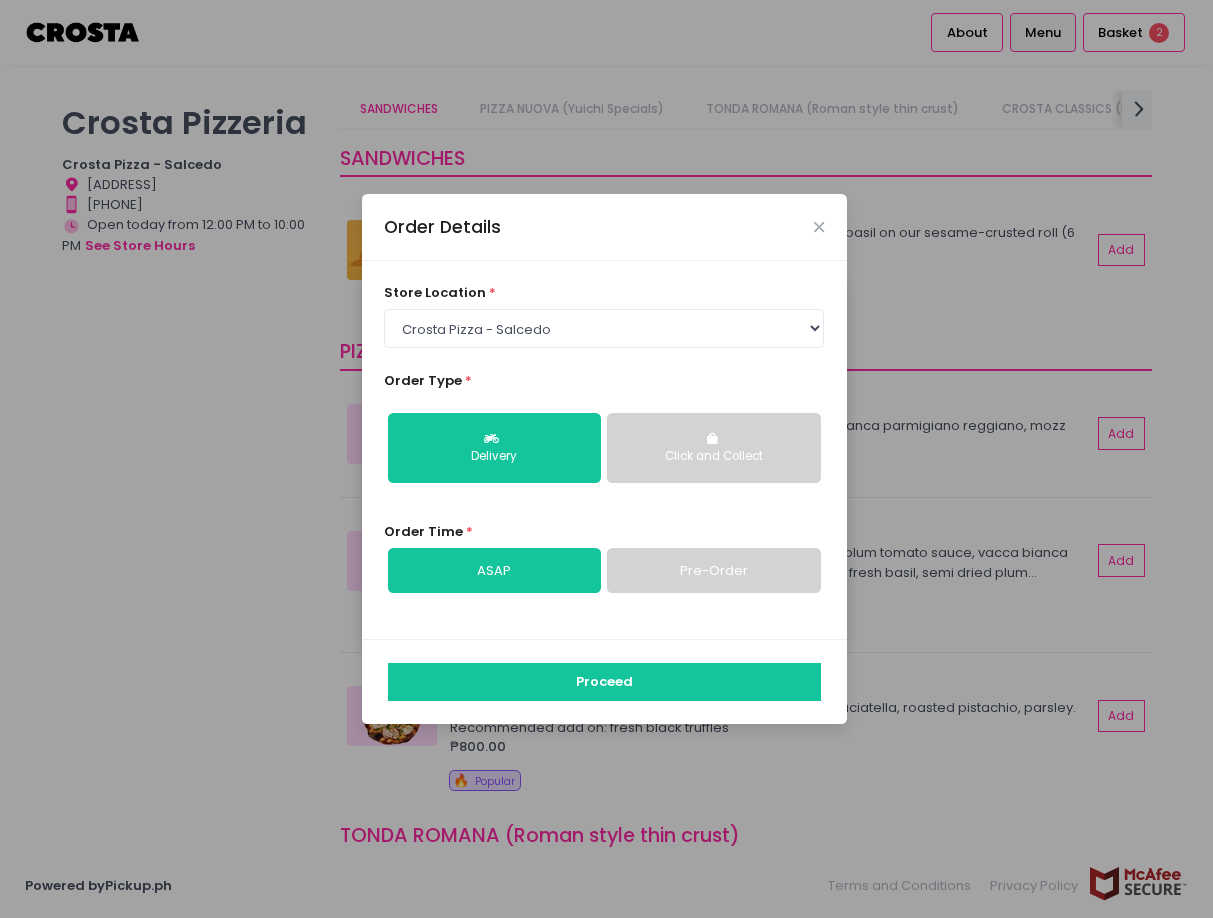 click on "Pre-Order" at bounding box center (713, 571) 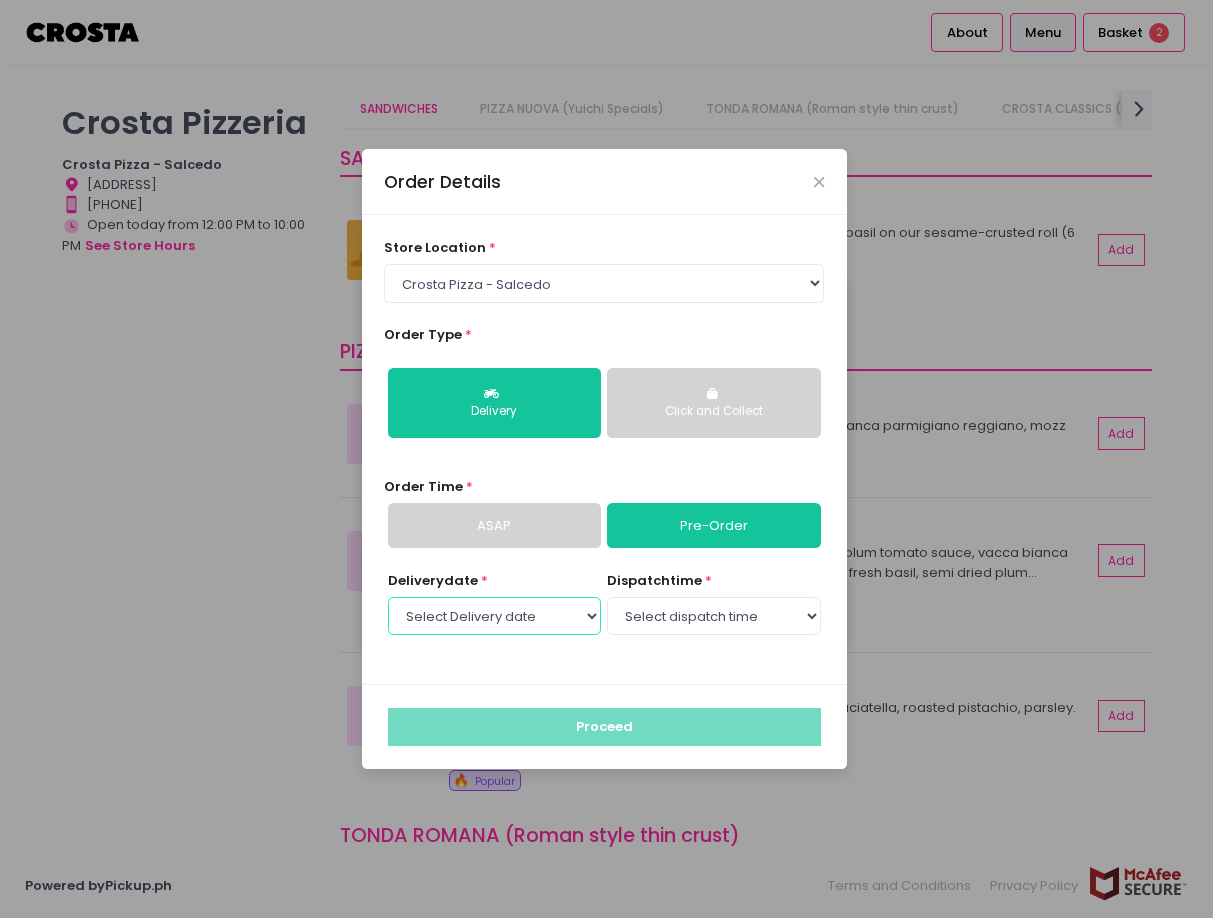 click on "Select Delivery date Friday, Aug 1st Saturday, Aug 2nd Sunday, Aug 3rd" at bounding box center [494, 616] 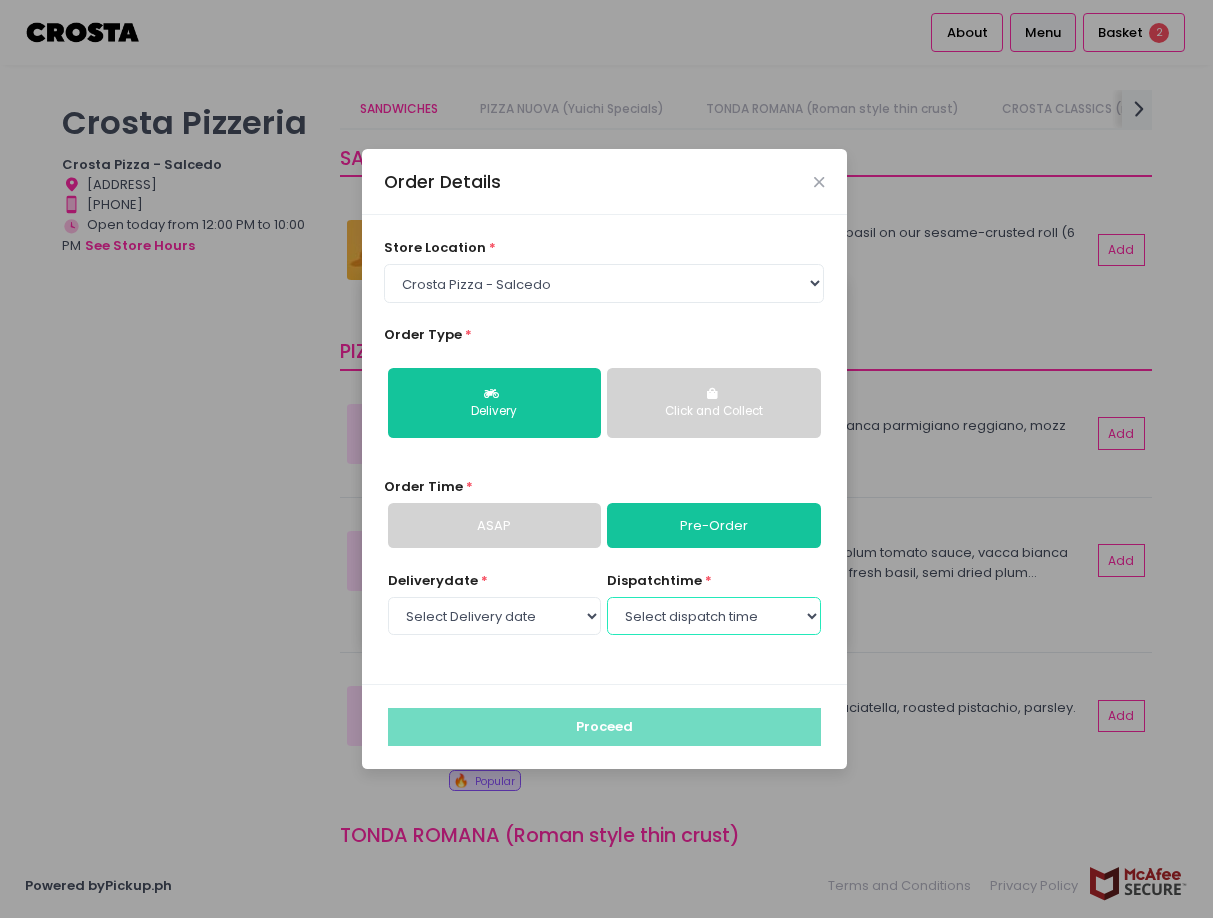 click on "Select dispatch time [TIME] - [TIME] [TIME] - [TIME] [TIME] - [TIME] [TIME] - [TIME] [TIME] - [TIME] [TIME] - [TIME] [TIME] - [TIME] [TIME] - [TIME] [TIME] - [TIME] [TIME] - [TIME] [TIME] - [TIME] [TIME] - [TIME] [TIME] - [TIME] [TIME] - [TIME] [TIME] - [TIME]" at bounding box center (713, 616) 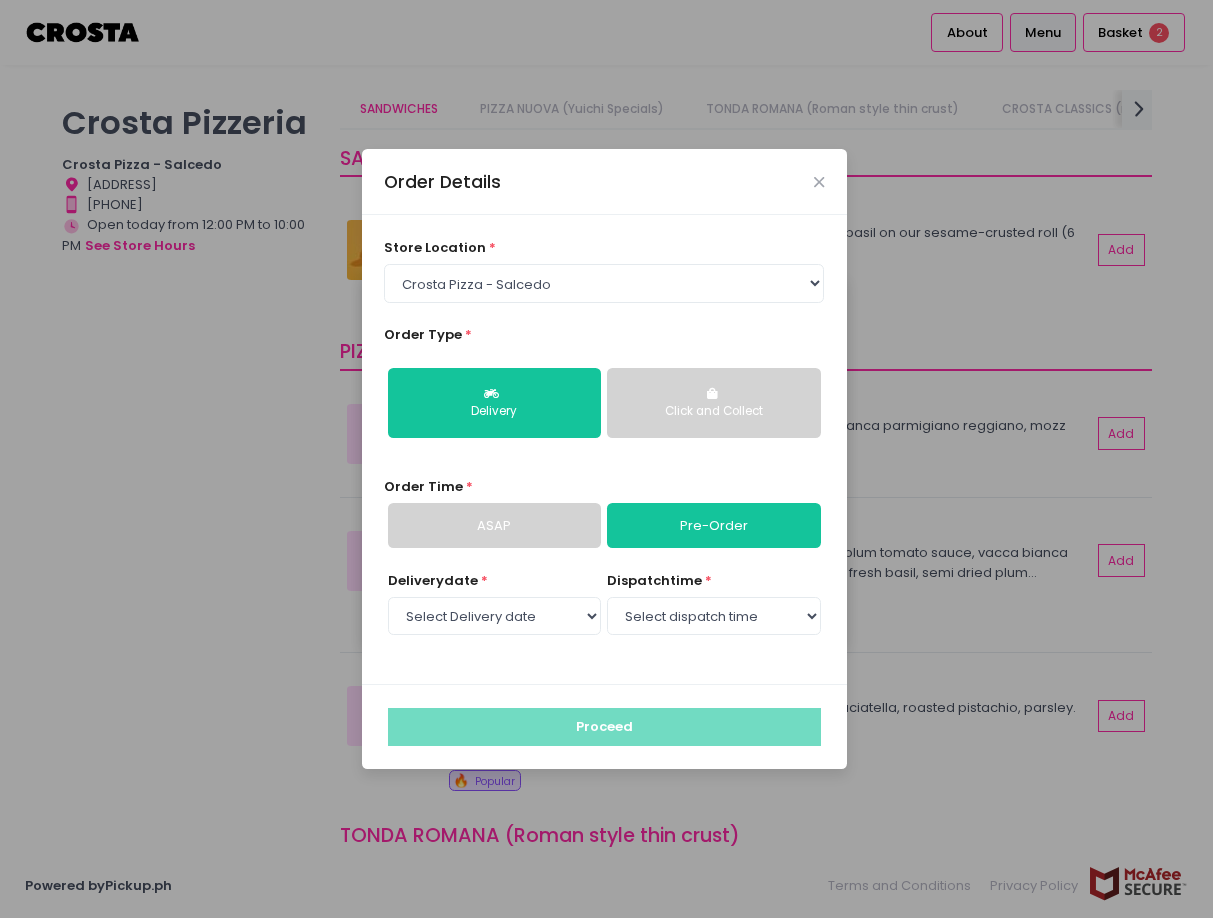 click on "Order Time   * ASAP Pre-Order" at bounding box center (604, 513) 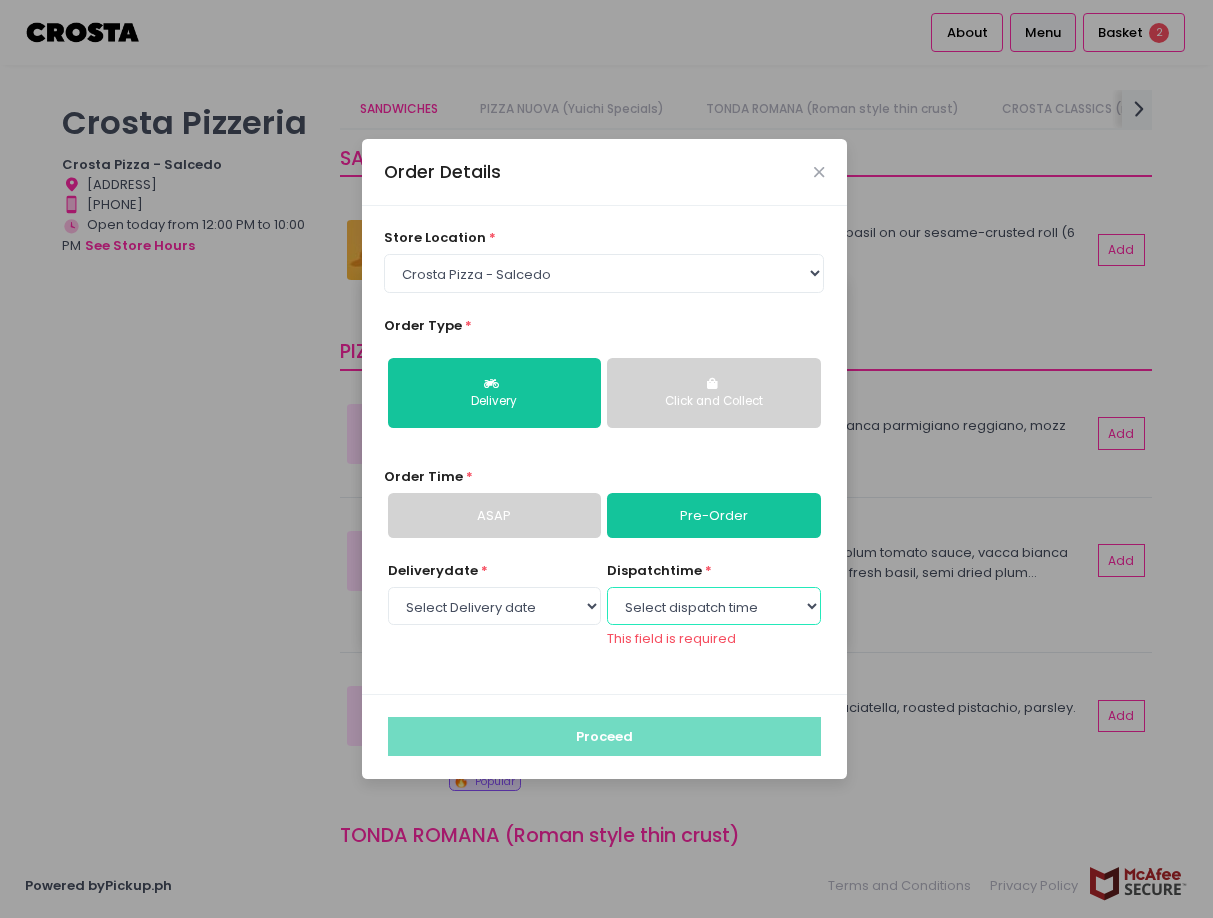click on "Select dispatch time [TIME] - [TIME] [TIME] - [TIME] [TIME] - [TIME] [TIME] - [TIME] [TIME] - [TIME] [TIME] - [TIME] [TIME] - [TIME] [TIME] - [TIME] [TIME] - [TIME] [TIME] - [TIME] [TIME] - [TIME] [TIME] - [TIME] [TIME] - [TIME] [TIME] - [TIME] [TIME] - [TIME]" at bounding box center (713, 606) 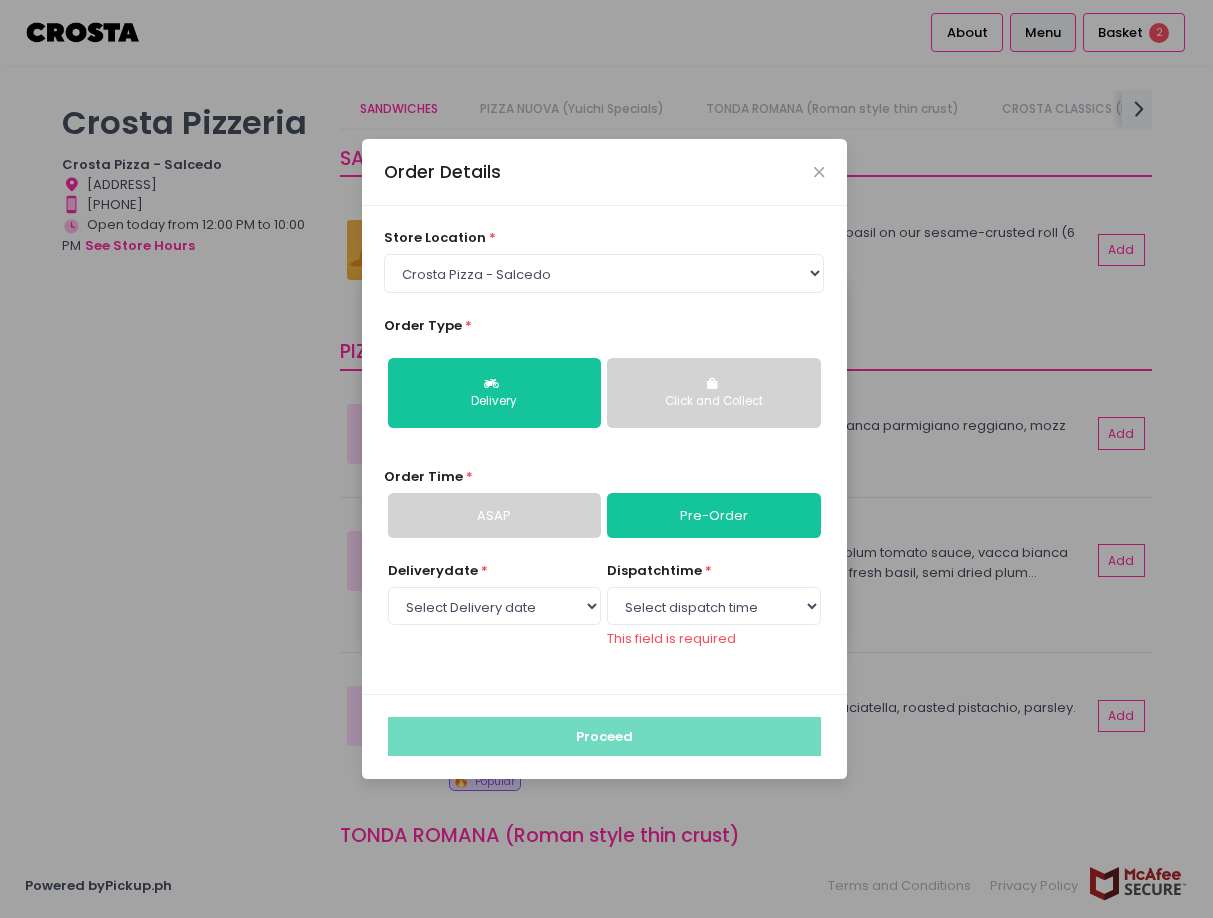 click on "store location   * Select store location Crosta Pizza - Salcedo  Crosta Pizza - [CITY]  Order Type   *  Delivery   Click and Collect  Order Time   * ASAP Pre-Order Delivery  date   *    Select Delivery date Friday, Aug 1st Saturday, Aug 2nd Sunday, Aug 3rd dispatch  time   *    Select dispatch time [TIME] - [TIME] [TIME] - [TIME] [TIME] - [TIME] [TIME] - [TIME] [TIME] - [TIME] [TIME] - [TIME] [TIME] - [TIME] [TIME] - [TIME] [TIME] - [TIME] [TIME] - [TIME] [TIME] - [TIME] [TIME] - [TIME] [TIME] - [TIME] [TIME] - [TIME] [TIME] - [TIME] [TIME] - [TIME] This field is required" at bounding box center (604, 450) 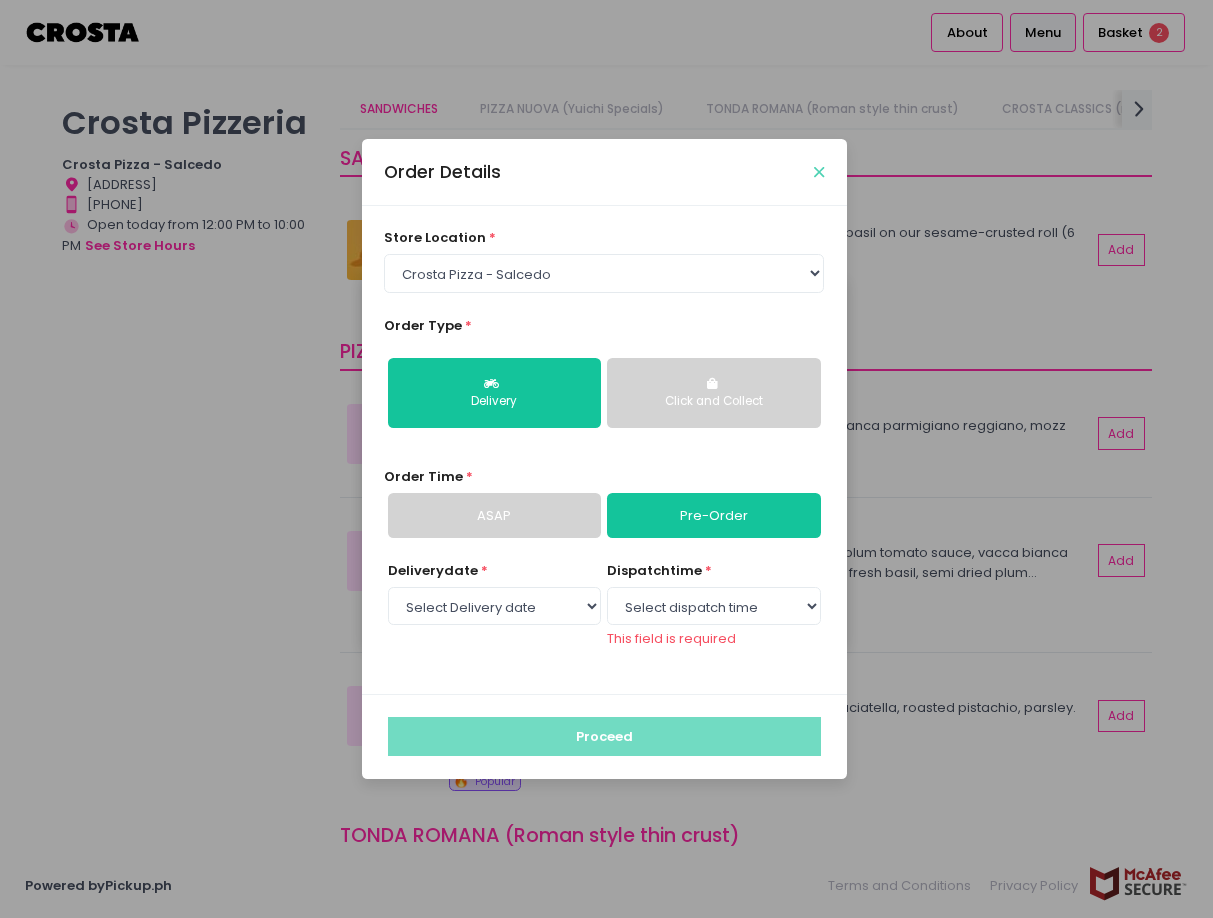 click at bounding box center (819, 172) 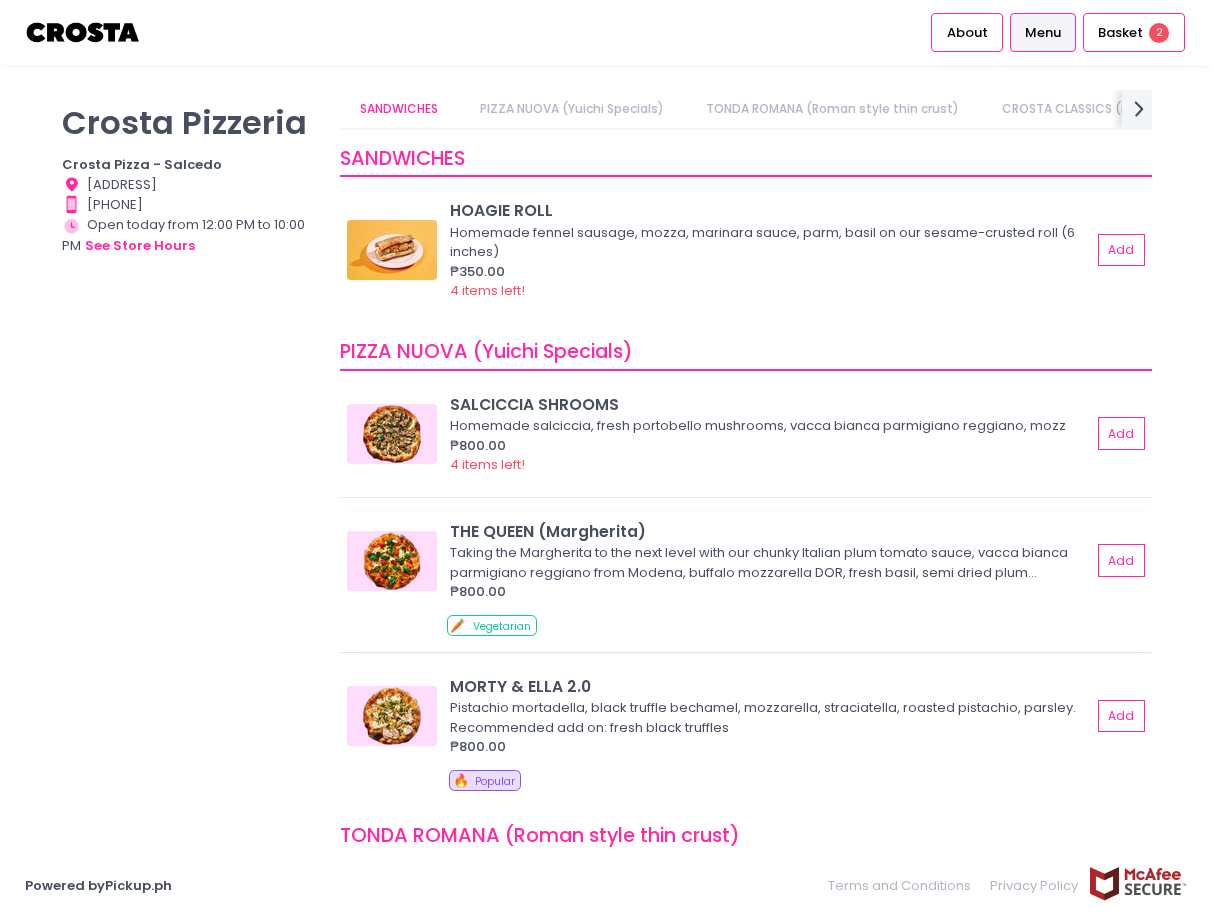 scroll, scrollTop: 200, scrollLeft: 0, axis: vertical 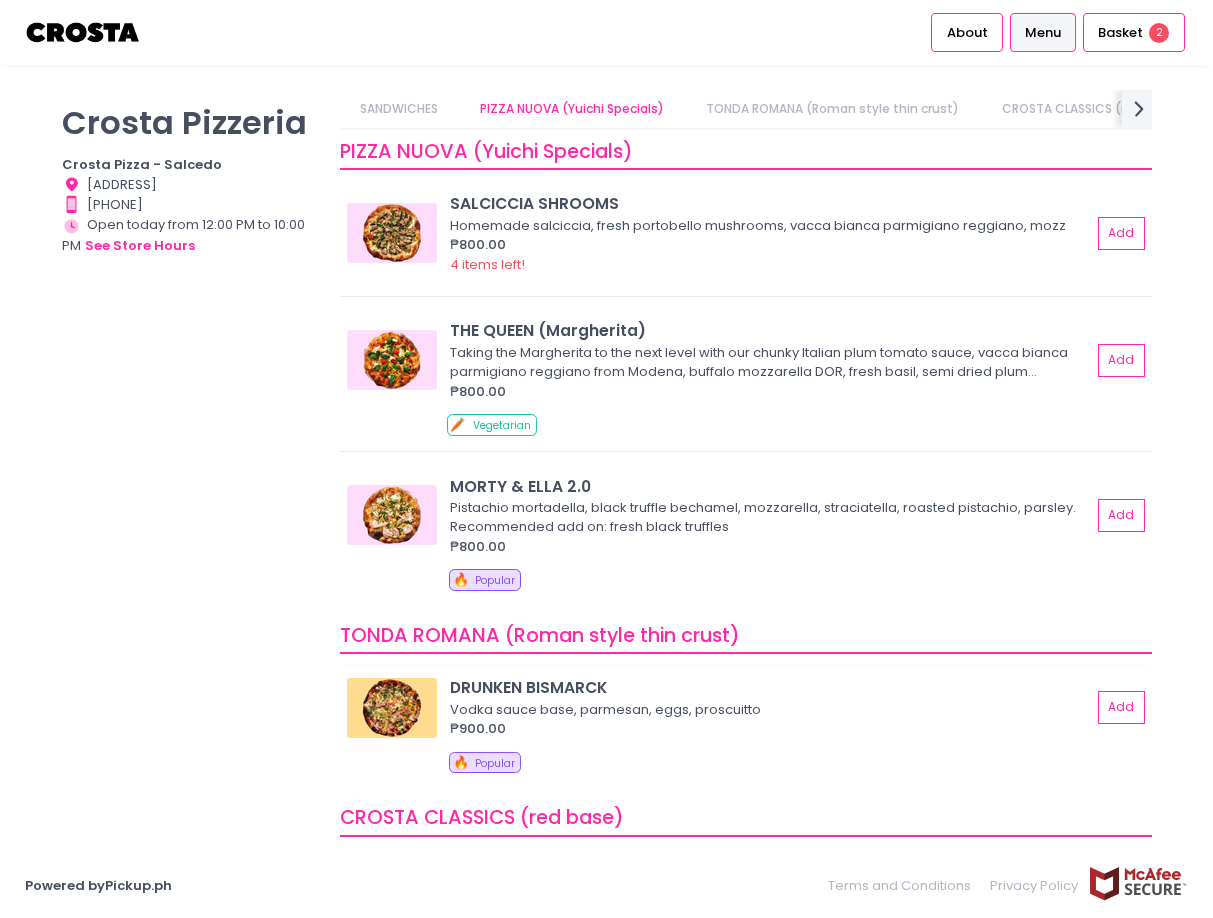 click at bounding box center (392, 708) 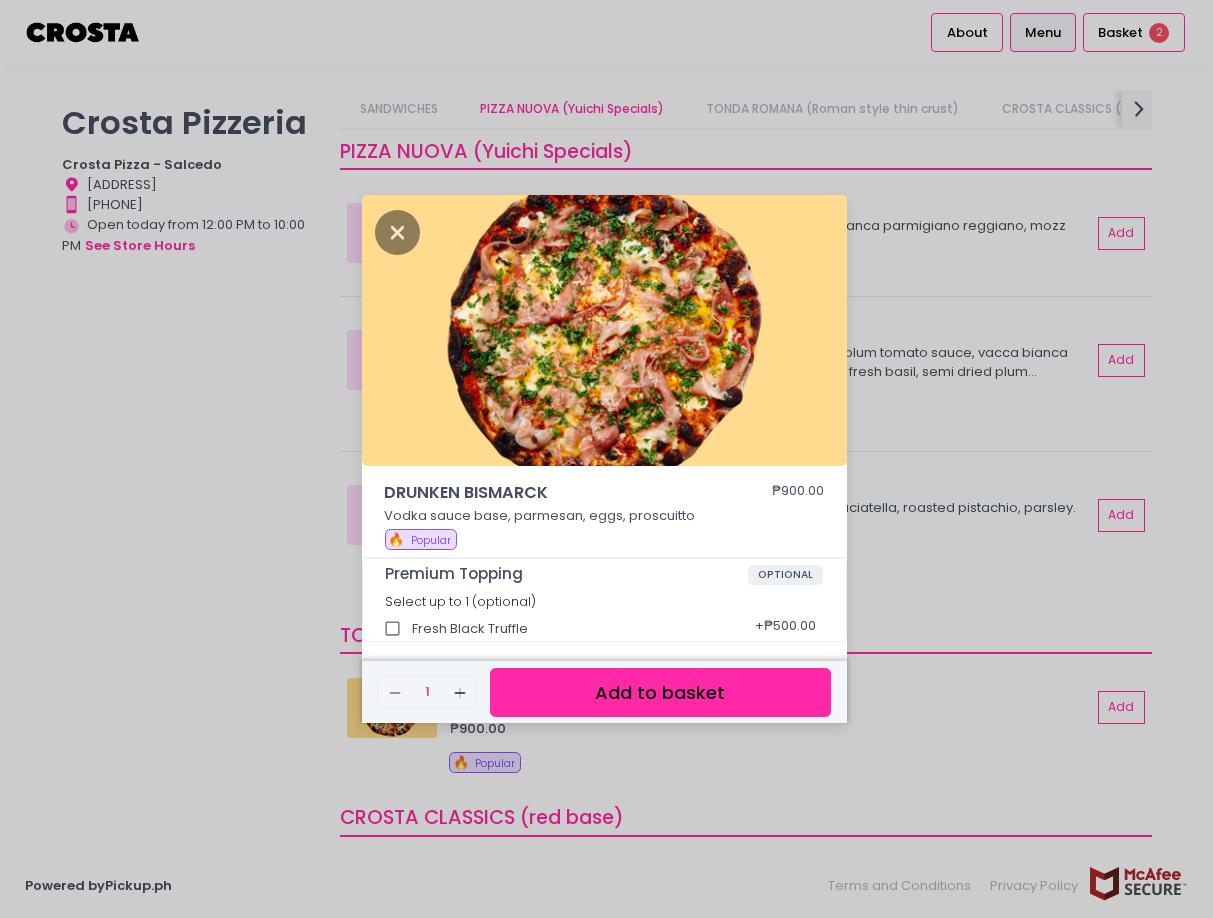 click on "DRUNKEN BISMARCK   ₱900.00 Vodka sauce base, parmesan, eggs, proscuitto 🔥 Popular Premium Topping OPTIONAL   Select up to    1 (optional) Fresh Black Truffle   +  ₱500.00 Remove Created with Sketch. 1 Add Created with Sketch. Add to basket" at bounding box center [606, 459] 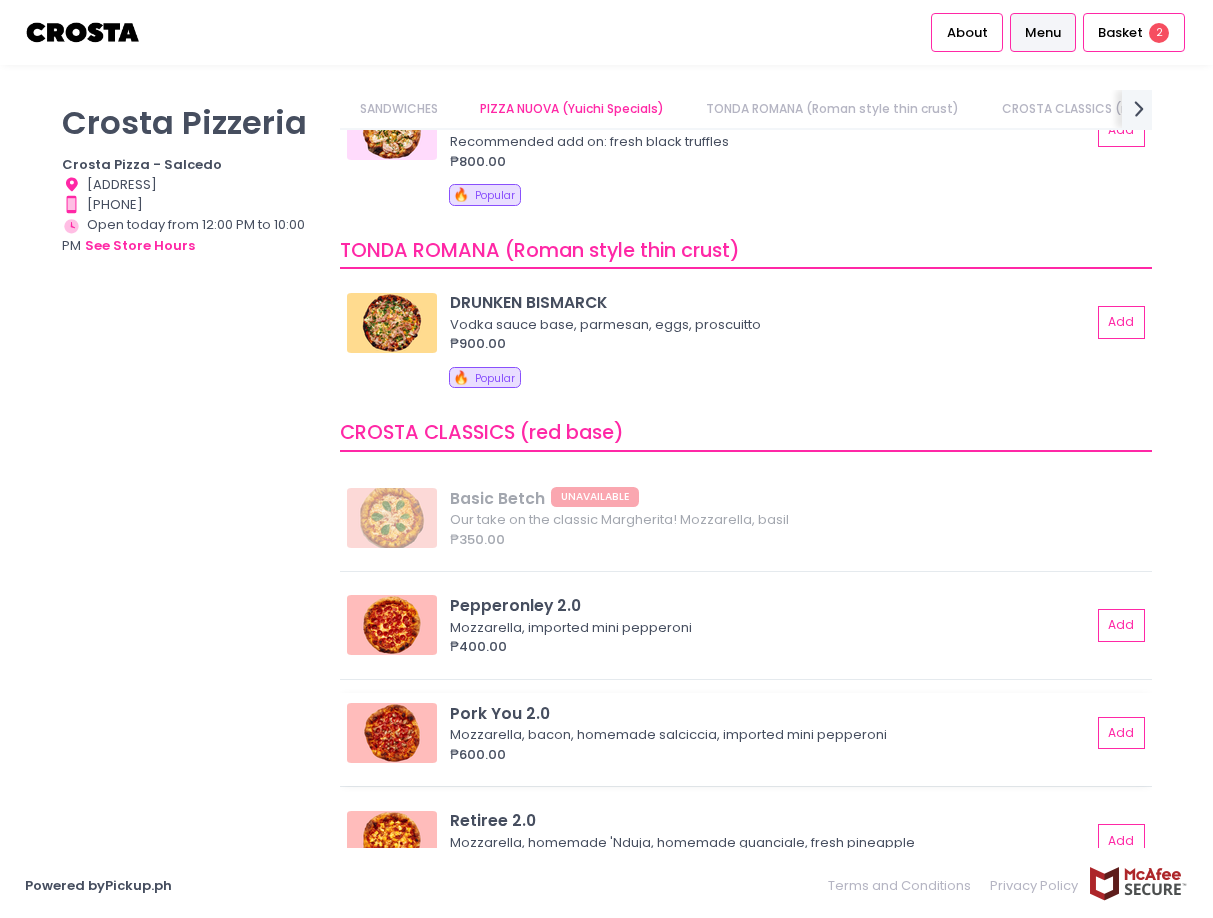 scroll, scrollTop: 700, scrollLeft: 0, axis: vertical 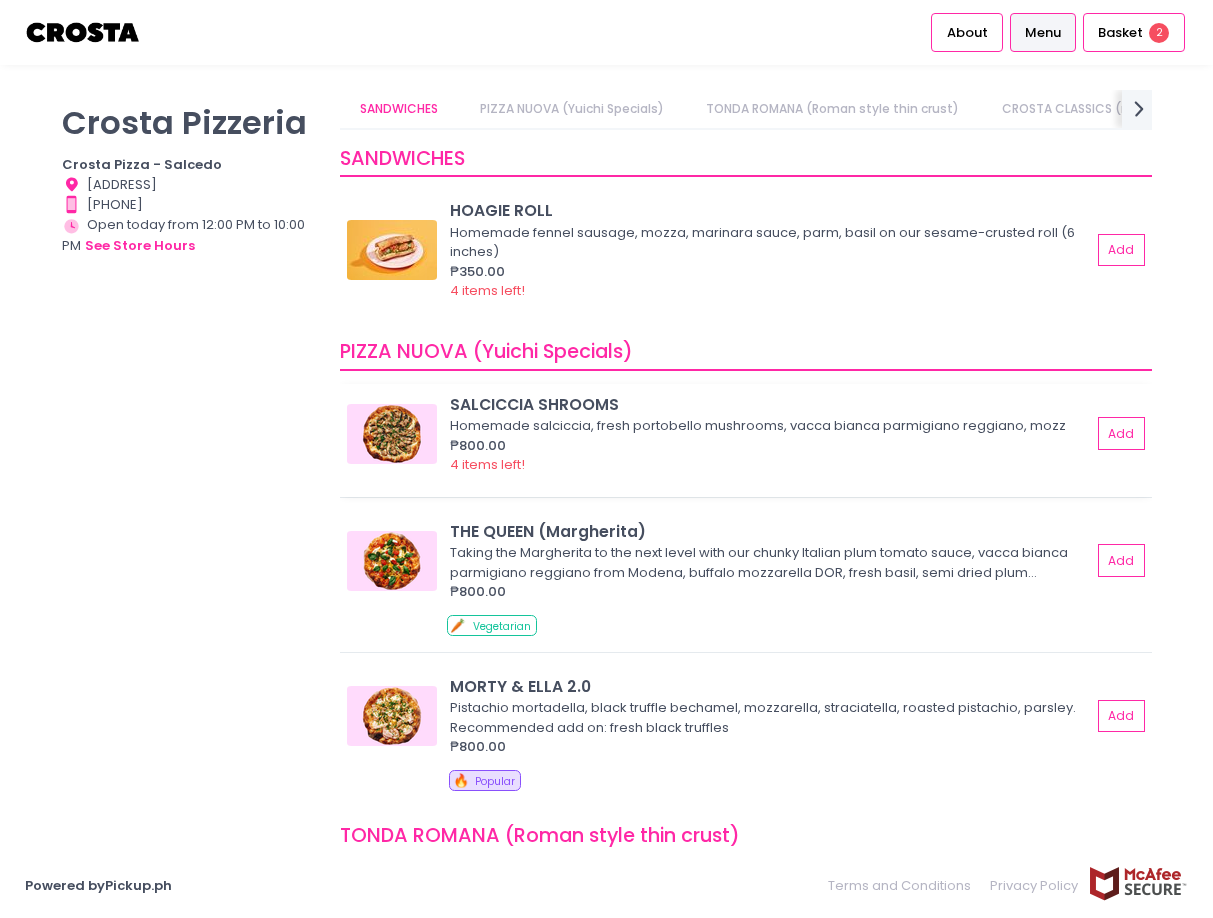 click at bounding box center [392, 434] 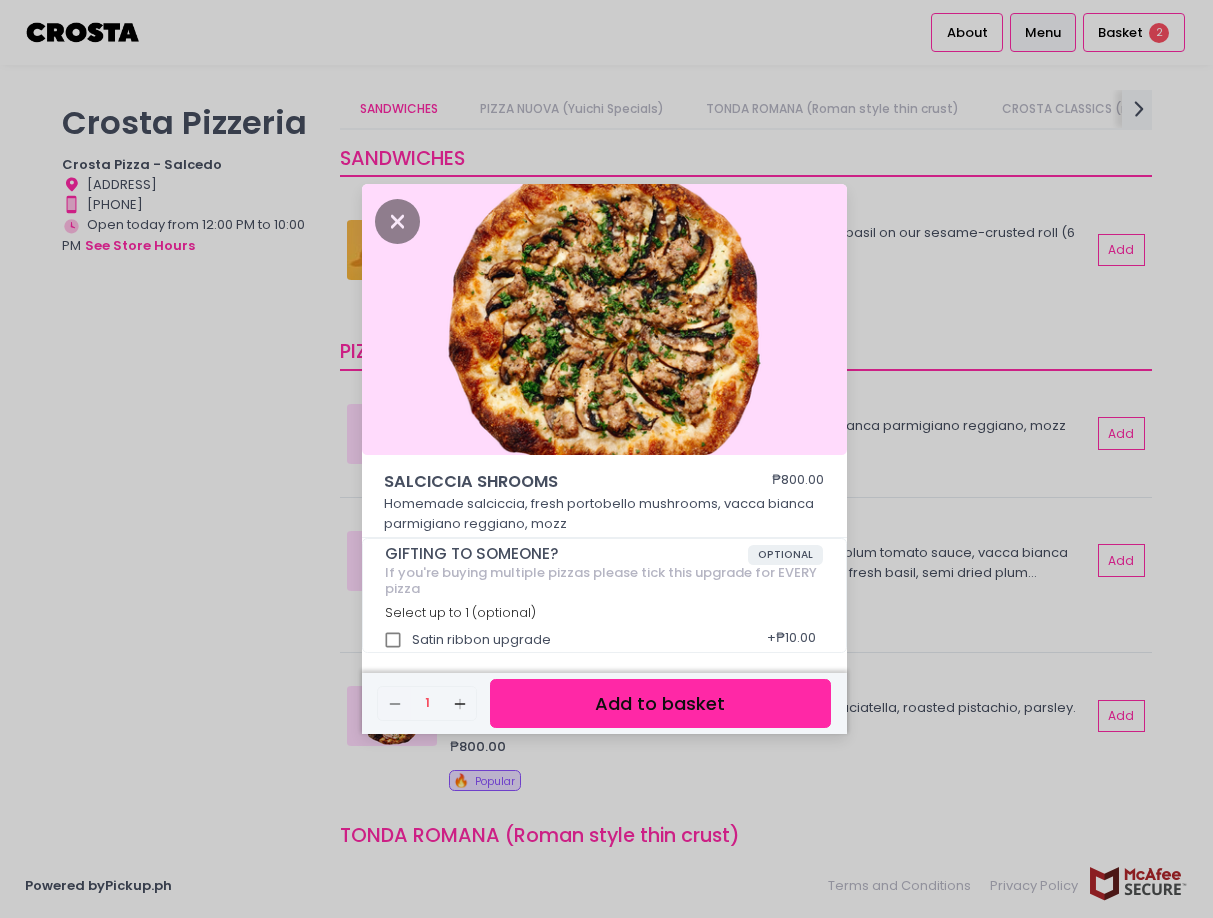 click on "SALCICCIA SHROOMS   ₱800.00 Homemade salciccia, fresh portobello mushrooms, vacca bianca parmigiano reggiano, mozz GIFTING TO SOMEONE? OPTIONAL If you're buying multiple pizzas please tick this upgrade for EVERY pizza  Select up to    1 (optional) Satin ribbon upgrade    +  ₱10.00 Remove Created with Sketch. 1 Add Created with Sketch. Add to basket" at bounding box center [606, 459] 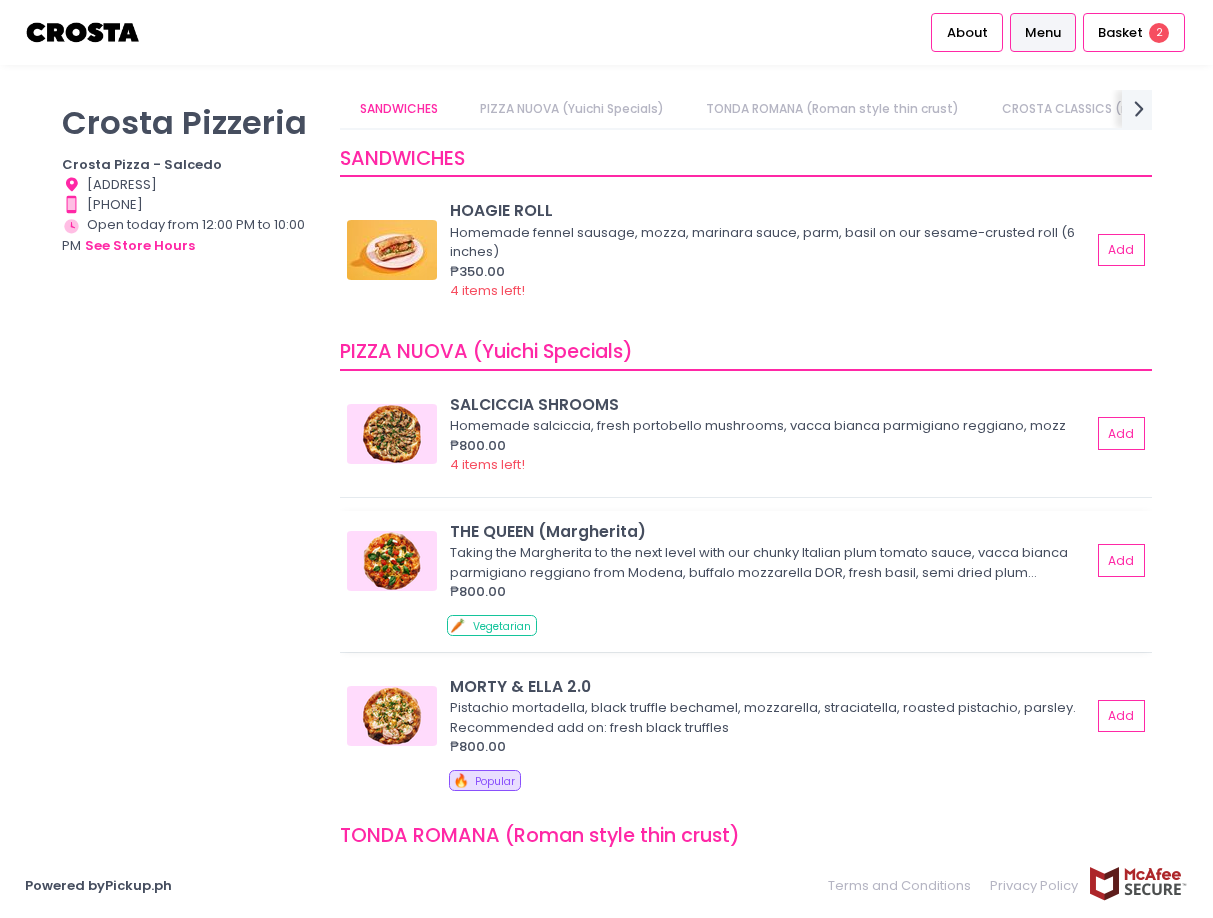 click at bounding box center [392, 561] 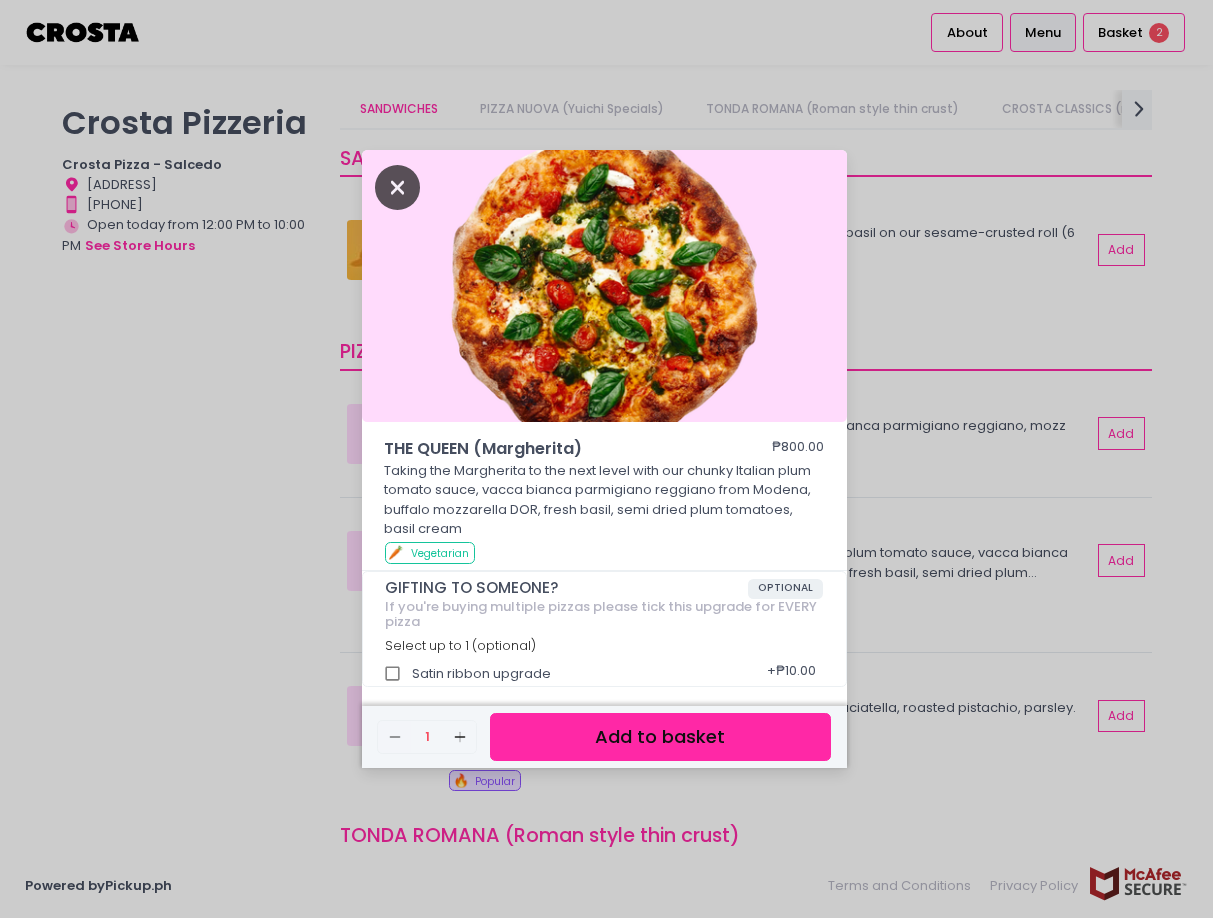 click at bounding box center (398, 187) 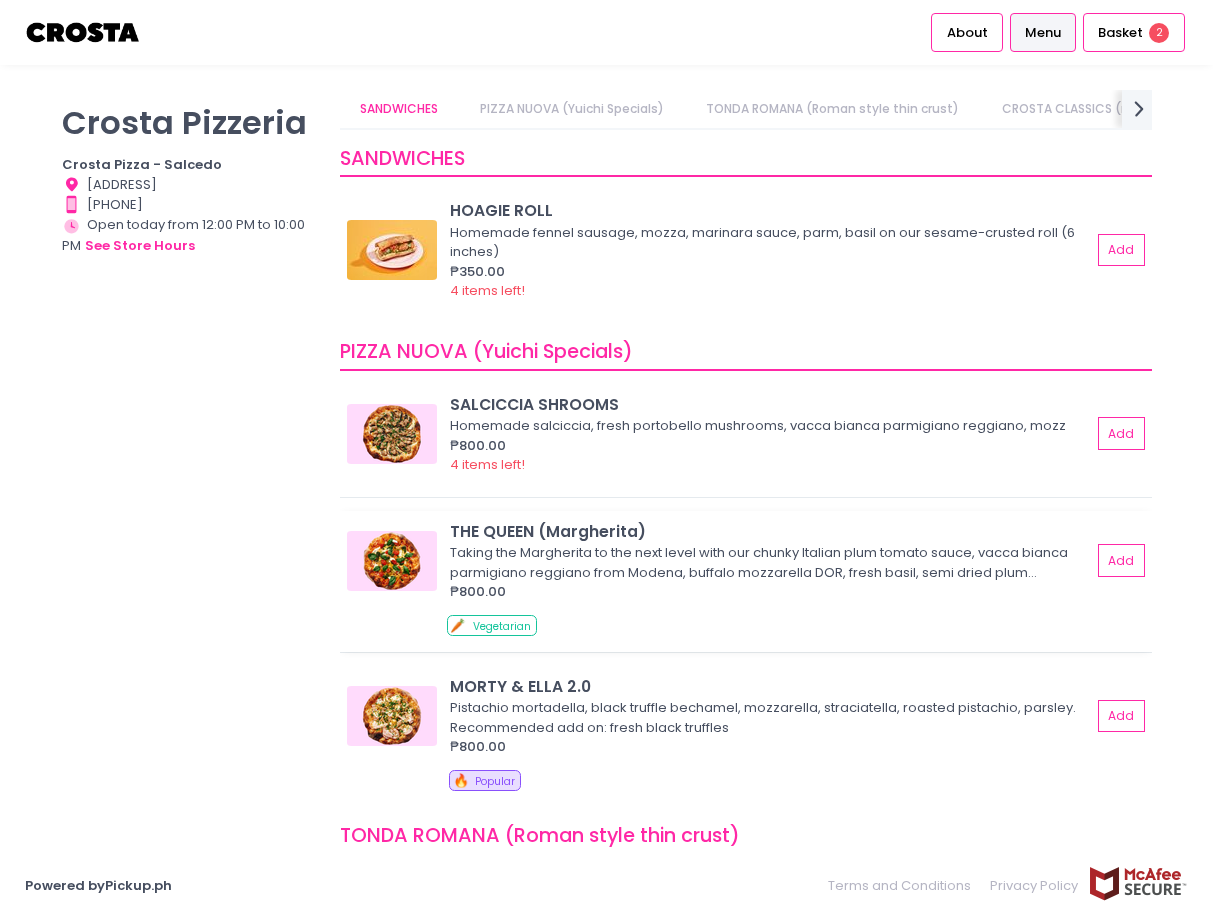 scroll, scrollTop: 200, scrollLeft: 0, axis: vertical 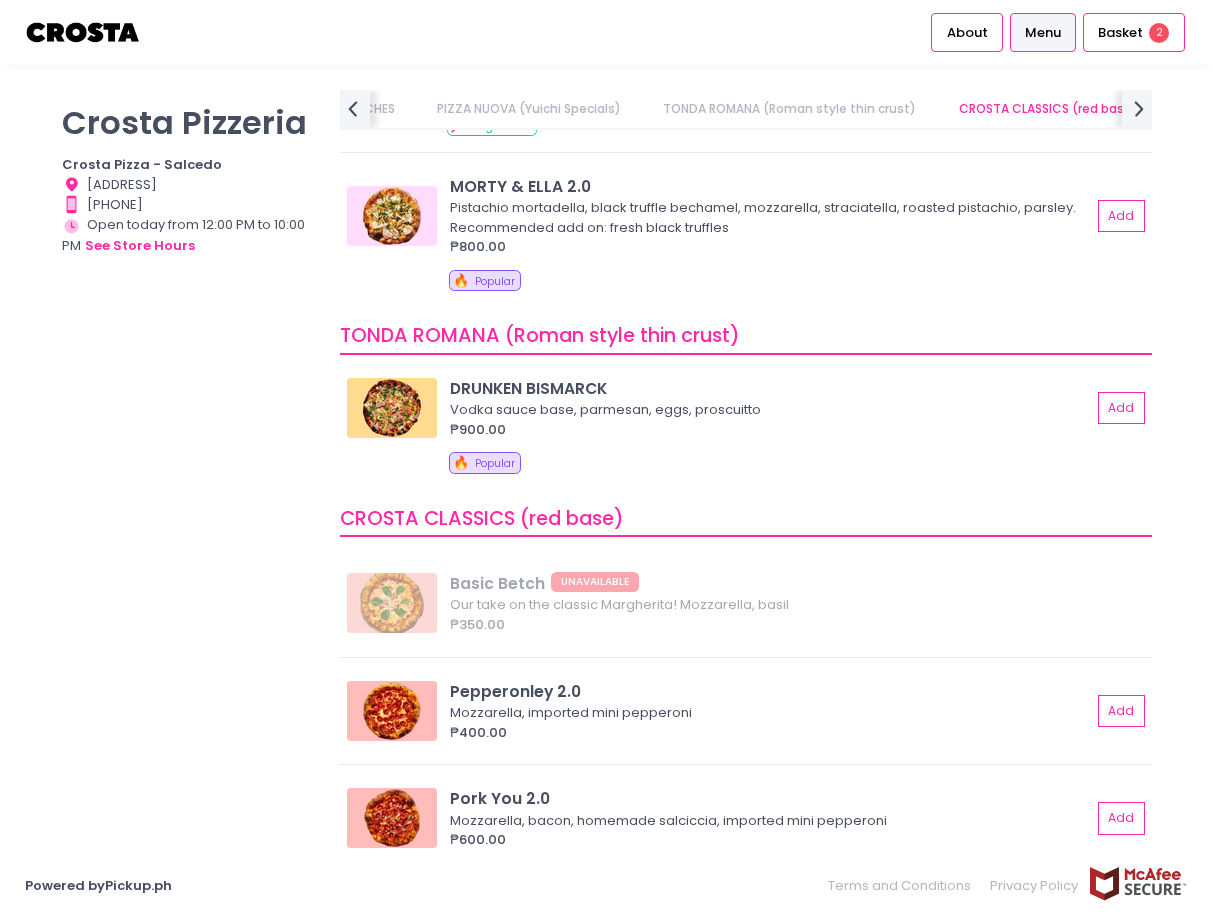 click at bounding box center (392, 408) 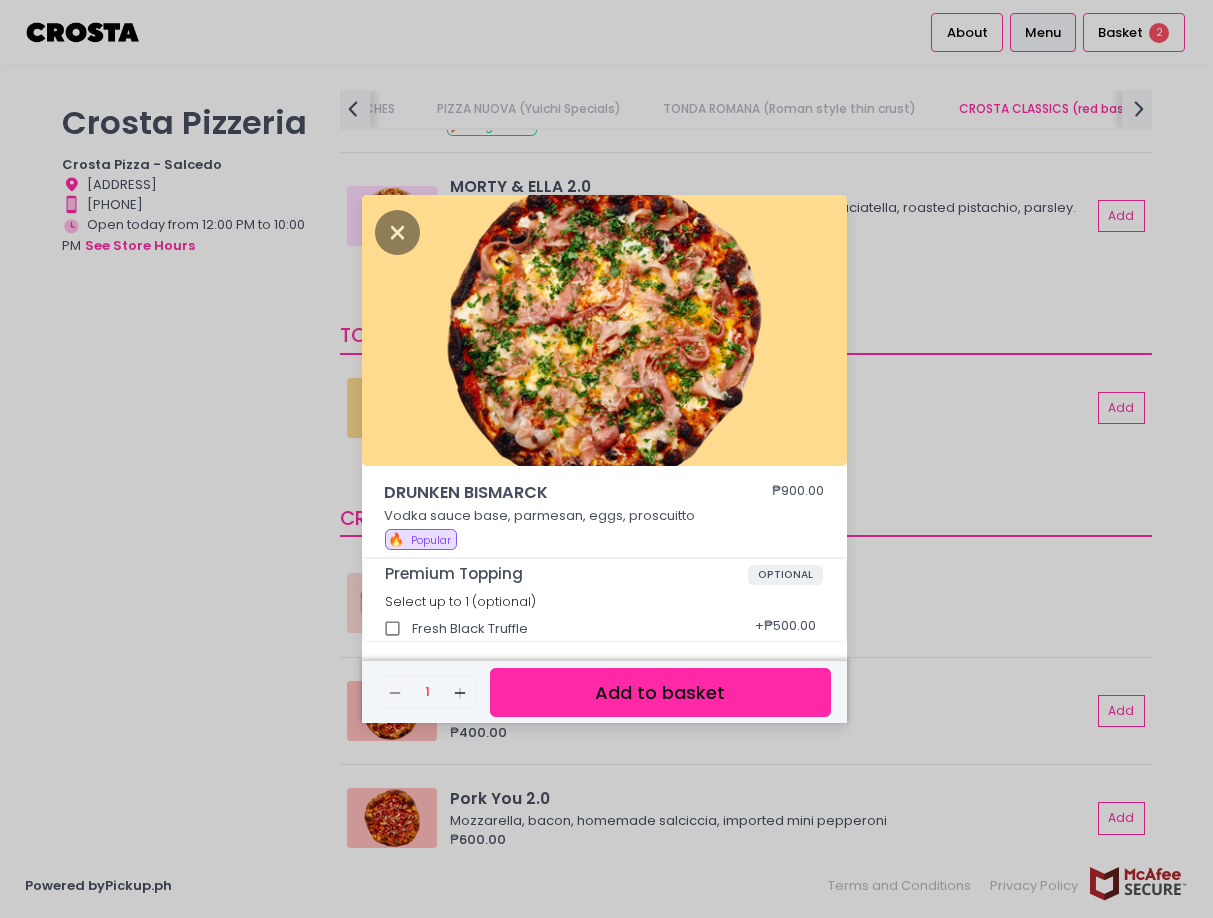 click on "DRUNKEN BISMARCK   ₱900.00 Vodka sauce base, parmesan, eggs, proscuitto 🔥 Popular Premium Topping OPTIONAL   Select up to    1 (optional) Fresh Black Truffle   +  ₱500.00 Remove Created with Sketch. 1 Add Created with Sketch. Add to basket" at bounding box center [606, 459] 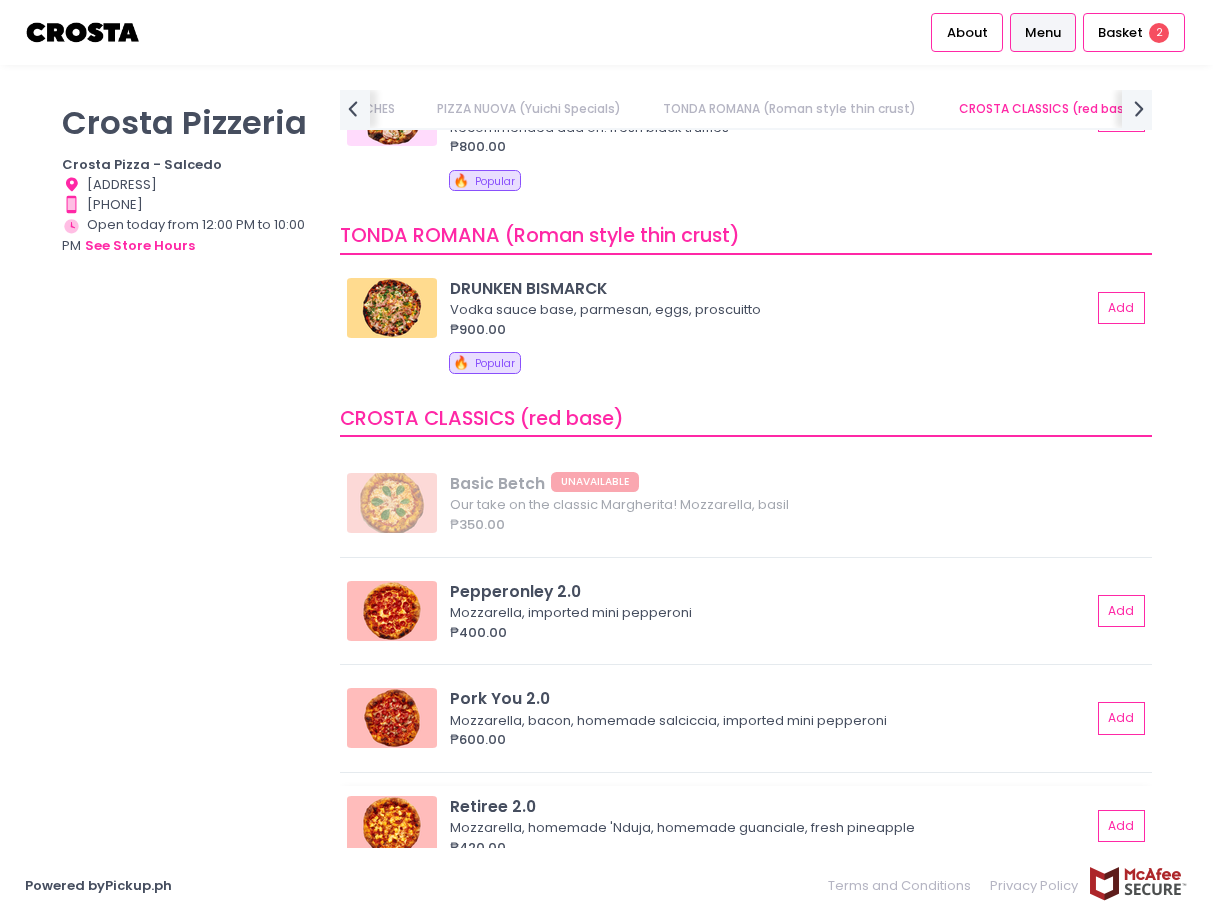 scroll, scrollTop: 814, scrollLeft: 0, axis: vertical 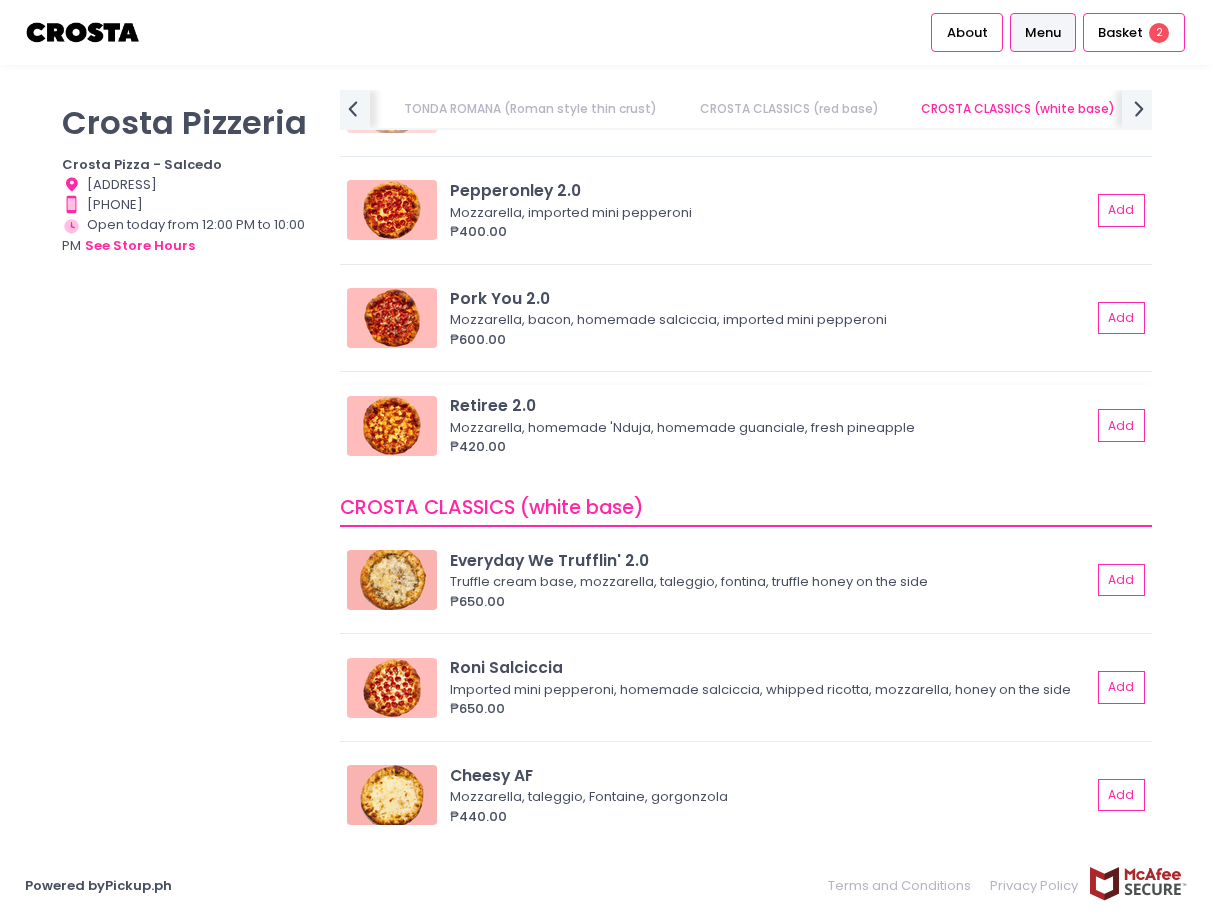 click at bounding box center [392, 426] 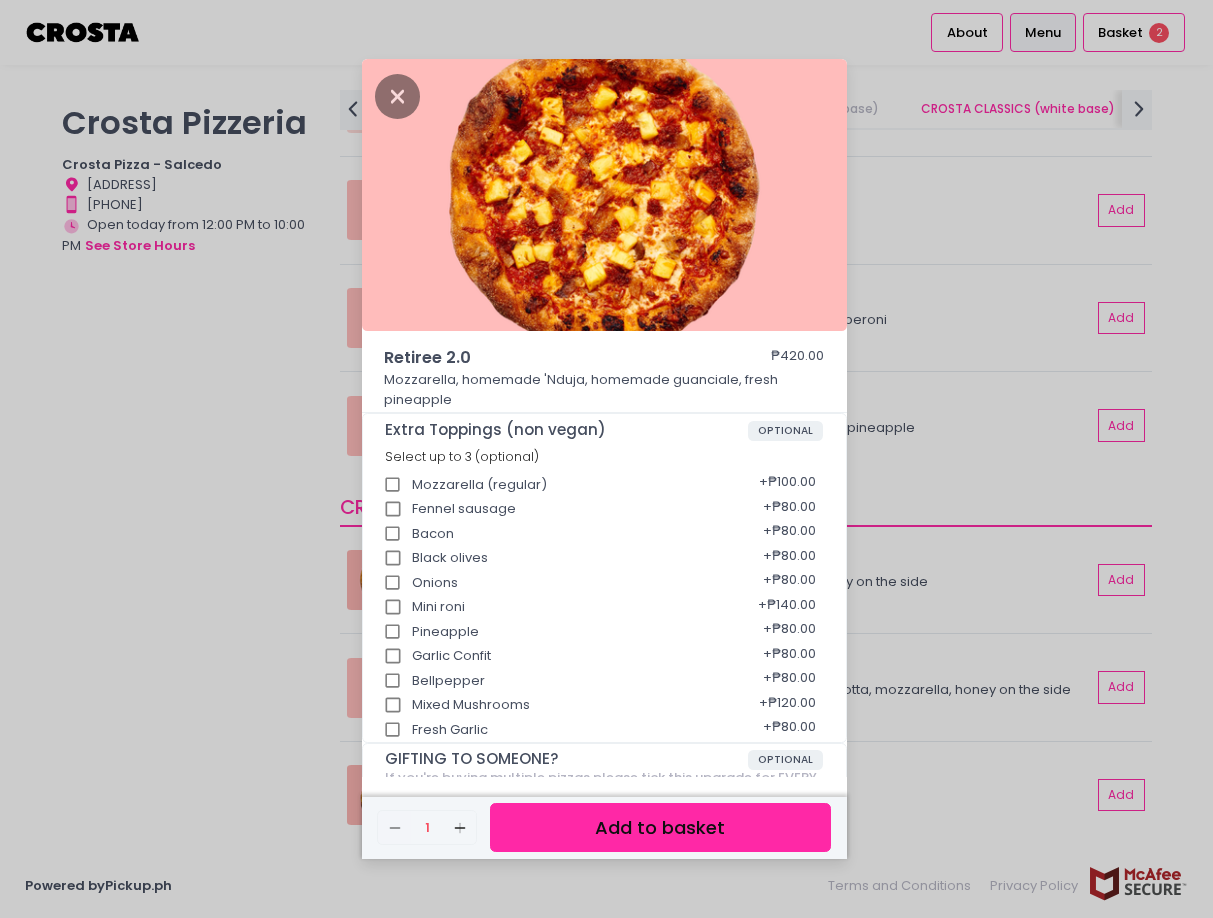 click on "Retiree 2.0   ₱420.00 Mozzarella, homemade 'Nduja, homemade guanciale, fresh pineapple Extra Toppings (non vegan) OPTIONAL   Select up to    3 (optional) Mozzarella (regular)   +  ₱100.00 Fennel sausage    +  ₱80.00 Bacon   +  ₱80.00 Black olives   +  ₱80.00 Onions   +  ₱80.00 Mini roni   +  ₱140.00 Pineapple   +  ₱80.00 Garlic Confit   +  ₱80.00 Bellpepper   +  ₱80.00 Mixed Mushrooms   +  ₱120.00 Fresh Garlic   +  ₱80.00 GIFTING TO SOMEONE? OPTIONAL If you're buying multiple pizzas please tick this upgrade for EVERY pizza  Select up to    1 (optional) Satin ribbon upgrade    +  ₱10.00 UPGRADE TO STUFFED CRUST  OPTIONAL   Select up to    1 (optional) CREAMY SPINACH STUFFED CRUST   +  ₱150.00 Remove Created with Sketch. 1 Add Created with Sketch. Add to basket" at bounding box center (606, 459) 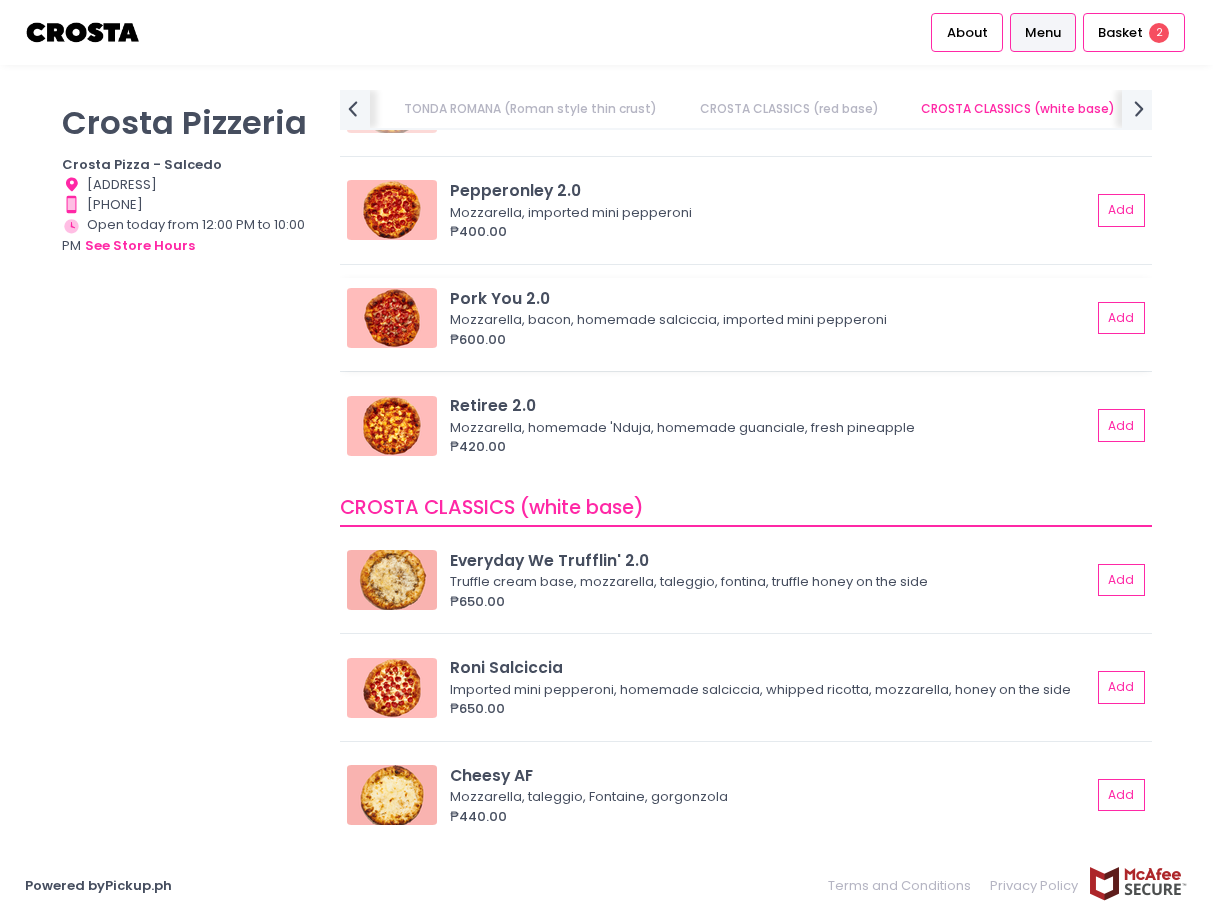 click at bounding box center (392, 318) 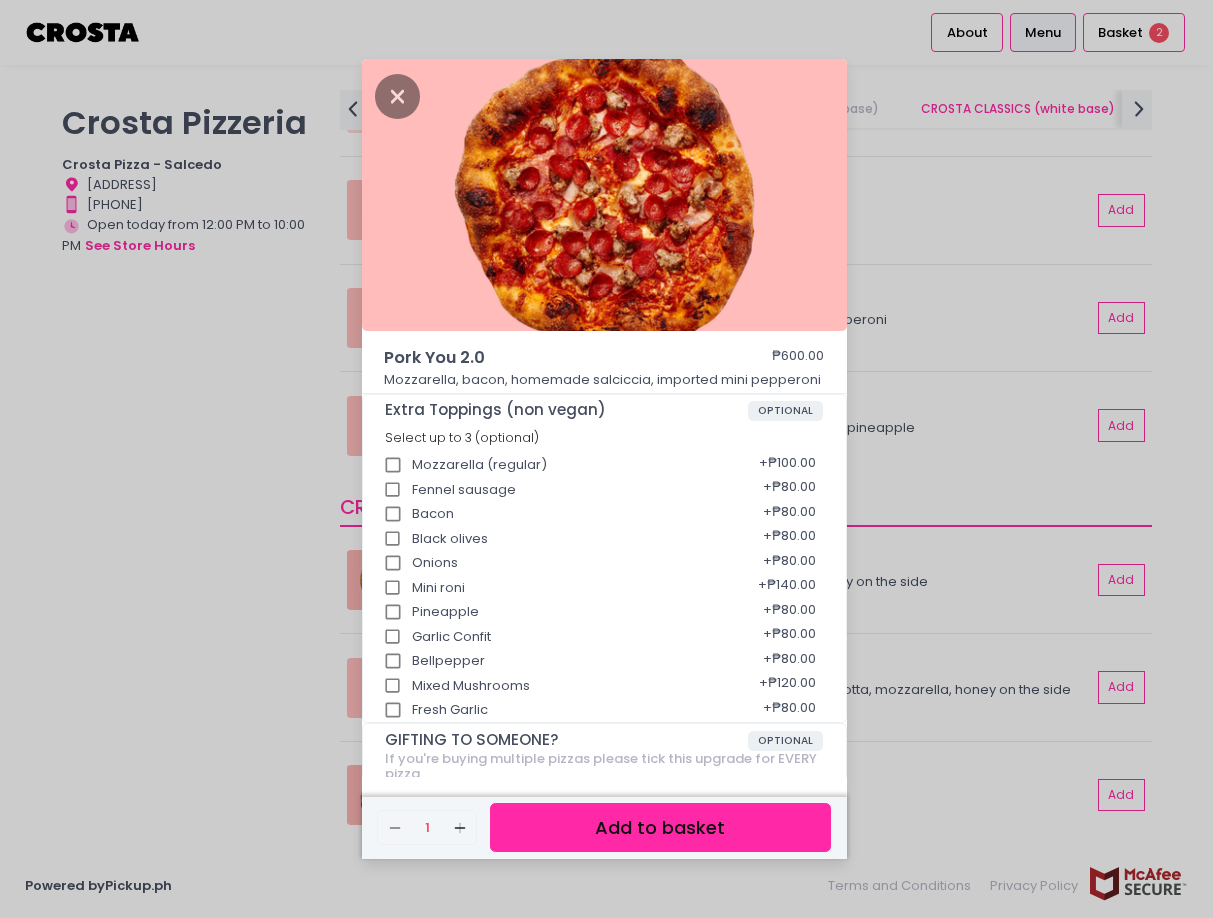 click on "Pork You 2.0   ₱600.00 Mozzarella, bacon, homemade salciccia, imported mini pepperoni Extra Toppings (non vegan) OPTIONAL   Select up to    3 (optional) Mozzarella (regular)   +  ₱100.00 Fennel sausage    +  ₱80.00 Bacon   +  ₱80.00 Black olives   +  ₱80.00 Onions   +  ₱80.00 Mini roni   +  ₱140.00 Pineapple   +  ₱80.00 Garlic Confit   +  ₱80.00 Bellpepper   +  ₱80.00 Mixed Mushrooms   +  ₱120.00 Fresh Garlic   +  ₱80.00 GIFTING TO SOMEONE? OPTIONAL If you're buying multiple pizzas please tick this upgrade for EVERY pizza  Select up to    1 (optional) Satin ribbon upgrade    +  ₱10.00 UPGRADE TO STUFFED CRUST  OPTIONAL   Select up to    1 (optional) CREAMY SPINACH STUFFED CRUST   +  ₱150.00 Remove Created with Sketch. 1 Add Created with Sketch. Add to basket" at bounding box center (606, 459) 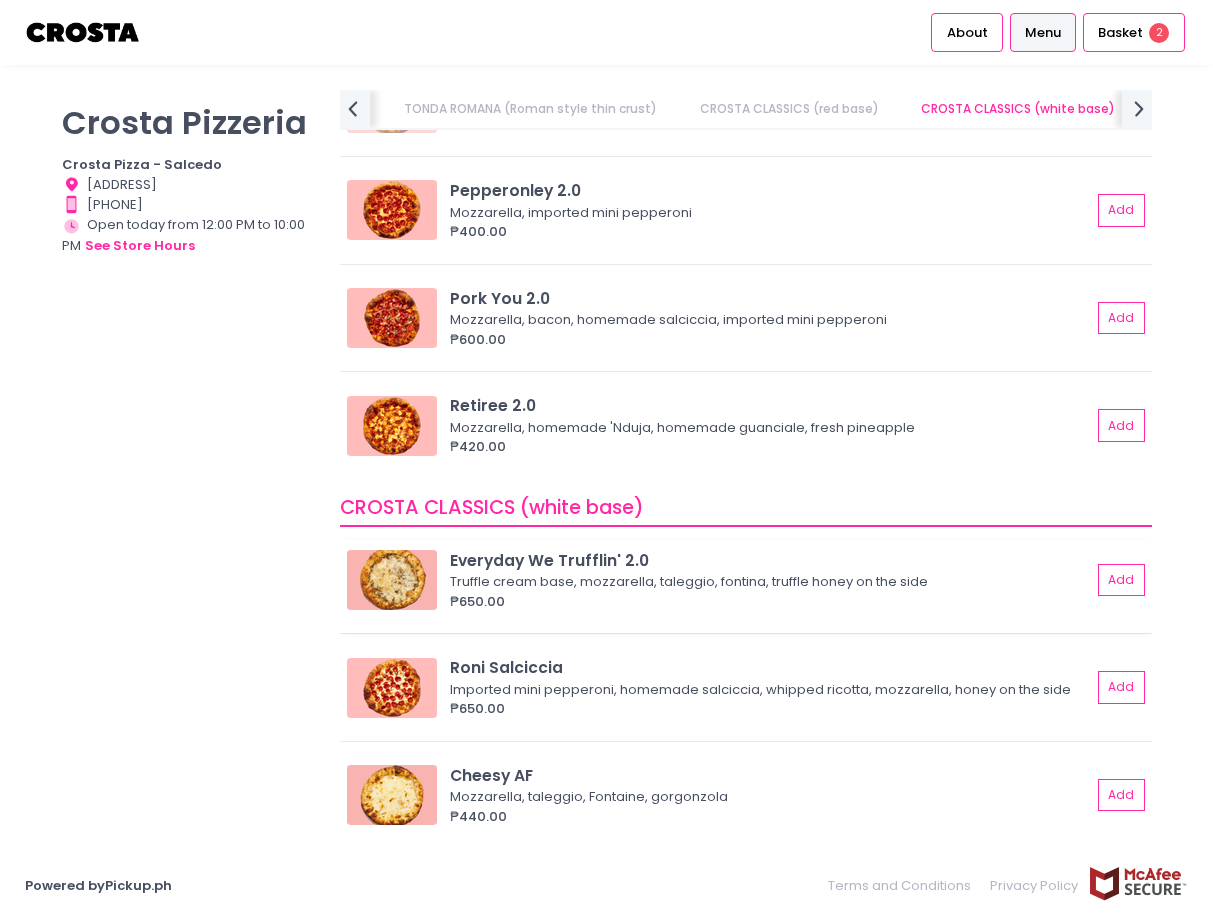 scroll, scrollTop: 1200, scrollLeft: 0, axis: vertical 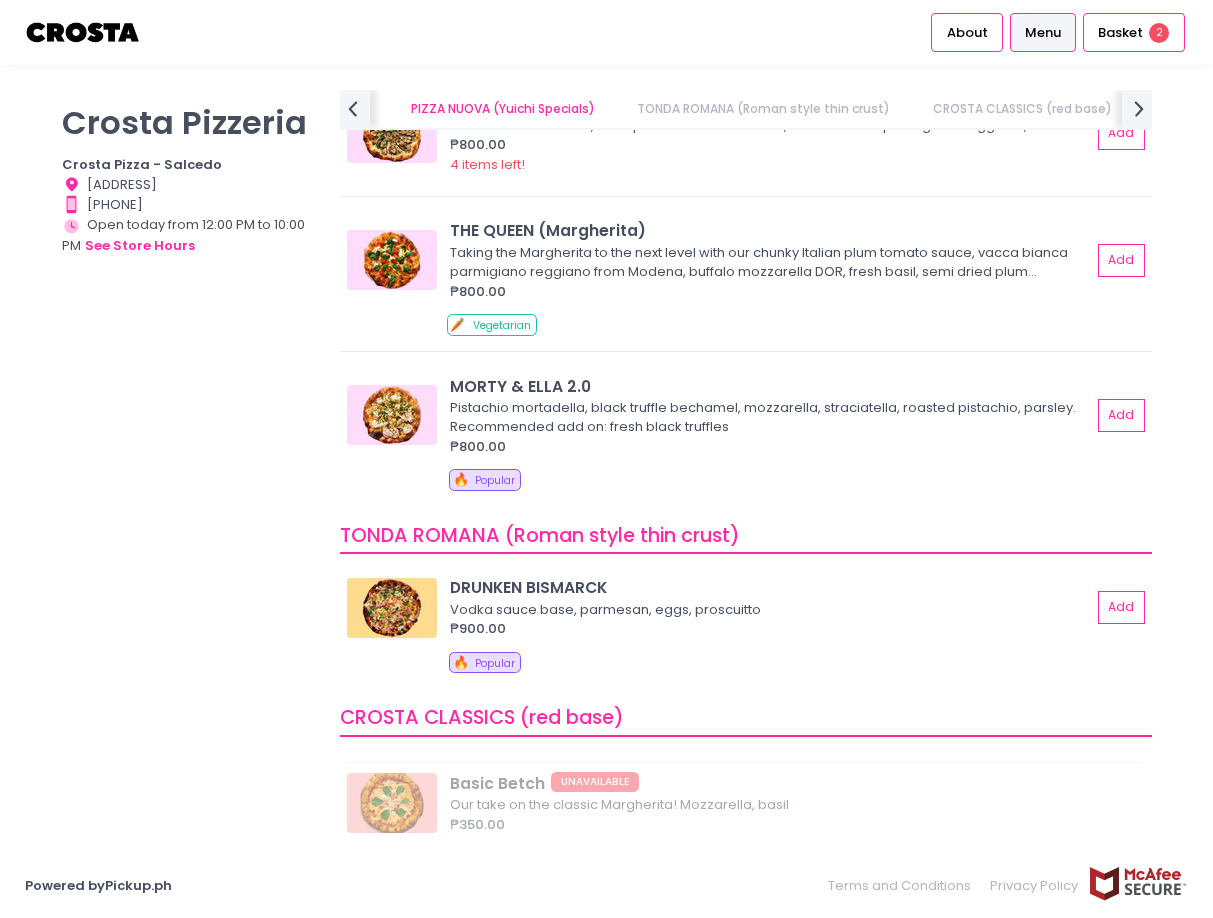 click on "Basic Betch UNAVAILABLE Our take on the classic Margherita! Mozzarella, basil ₱350.00" at bounding box center (745, 810) 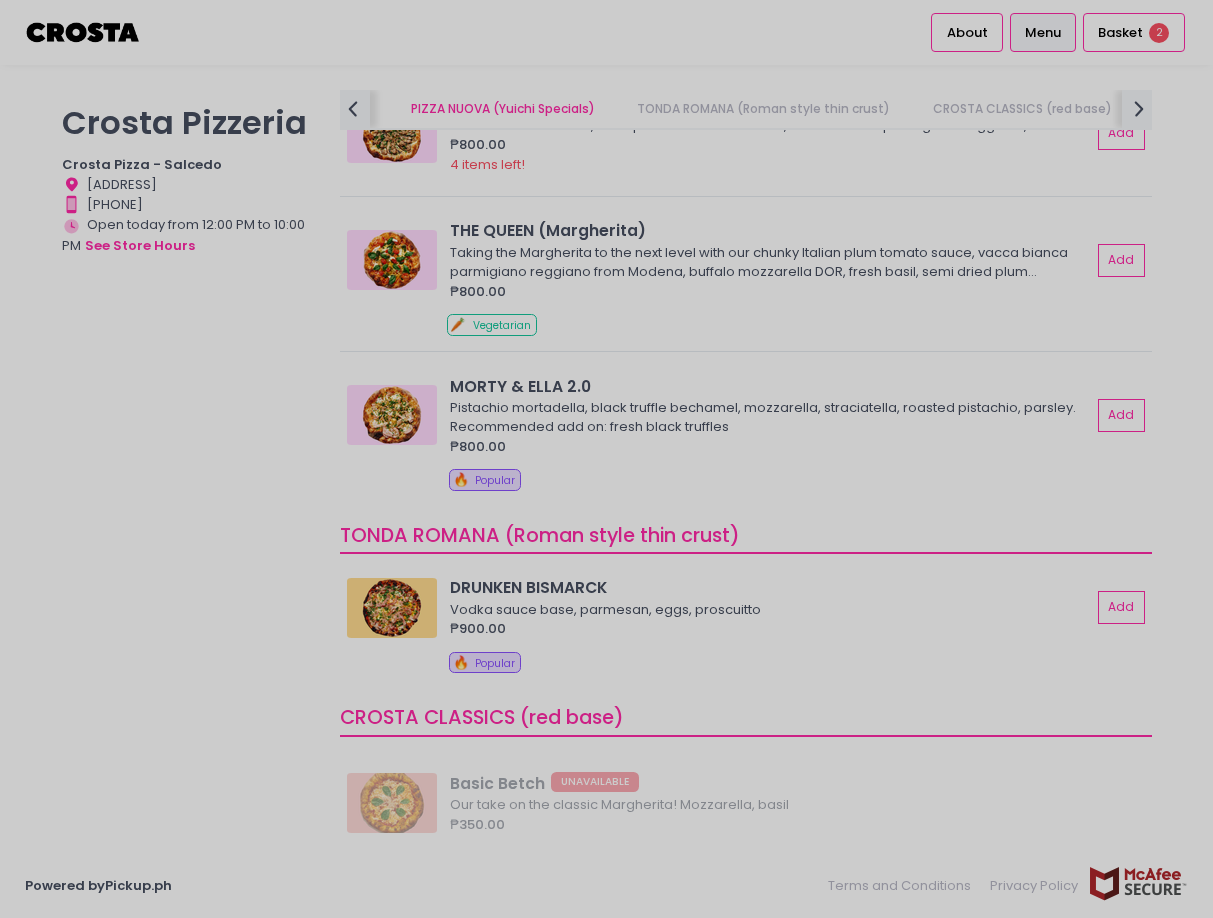 click at bounding box center (606, 459) 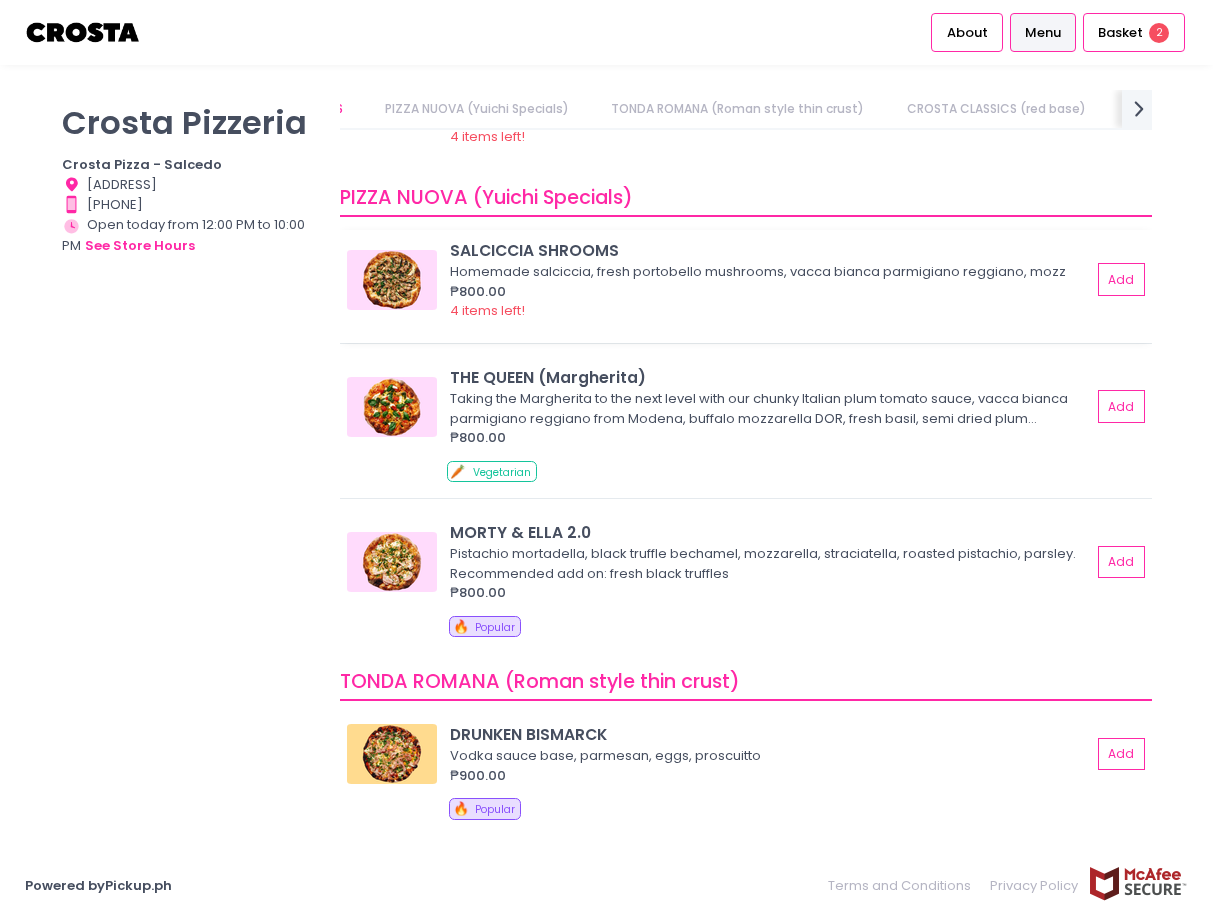 scroll, scrollTop: 0, scrollLeft: 0, axis: both 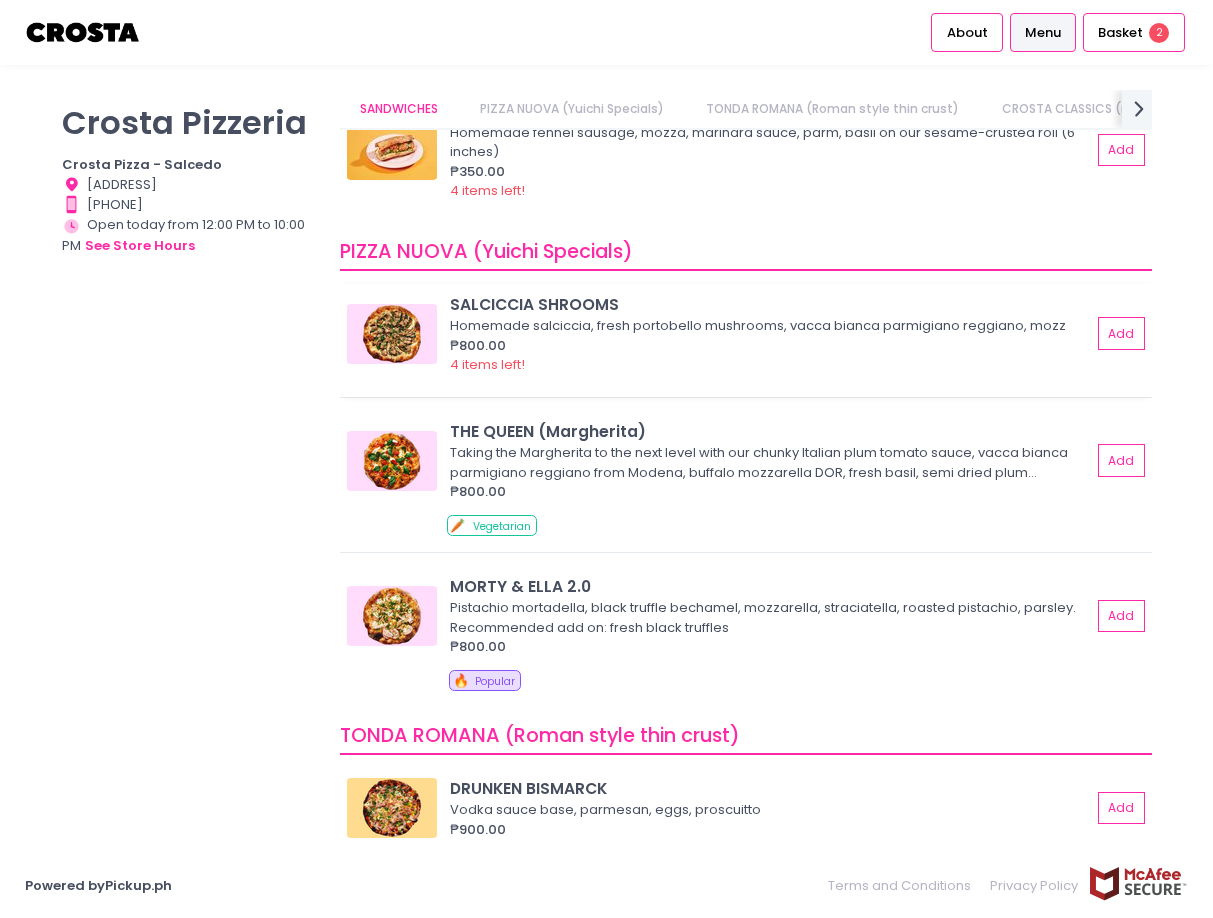 click at bounding box center (392, 334) 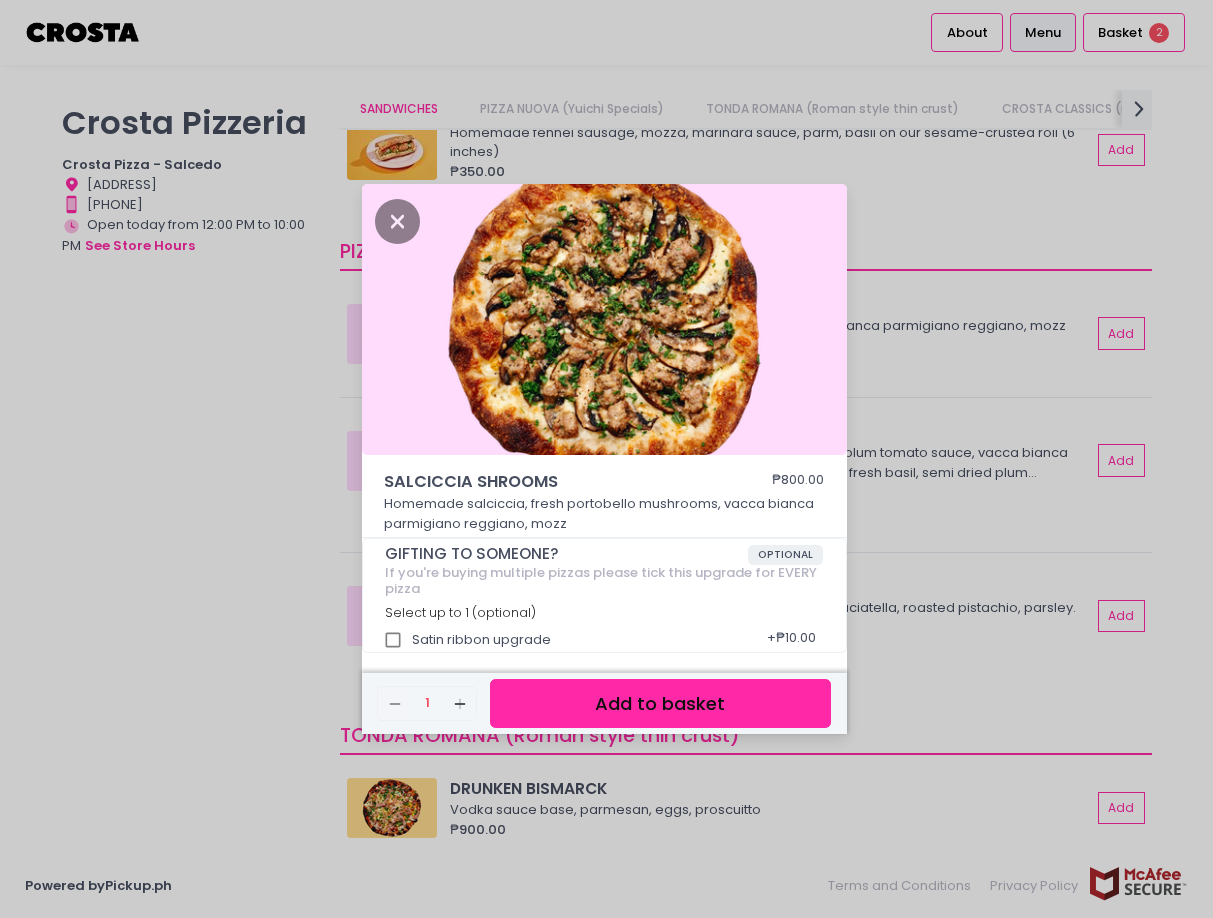 click on "SALCICCIA SHROOMS   ₱800.00 Homemade salciccia, fresh portobello mushrooms, vacca bianca parmigiano reggiano, mozz GIFTING TO SOMEONE? OPTIONAL If you're buying multiple pizzas please tick this upgrade for EVERY pizza  Select up to    1 (optional) Satin ribbon upgrade    +  ₱10.00 Remove Created with Sketch. 1 Add Created with Sketch. Add to basket" at bounding box center [606, 459] 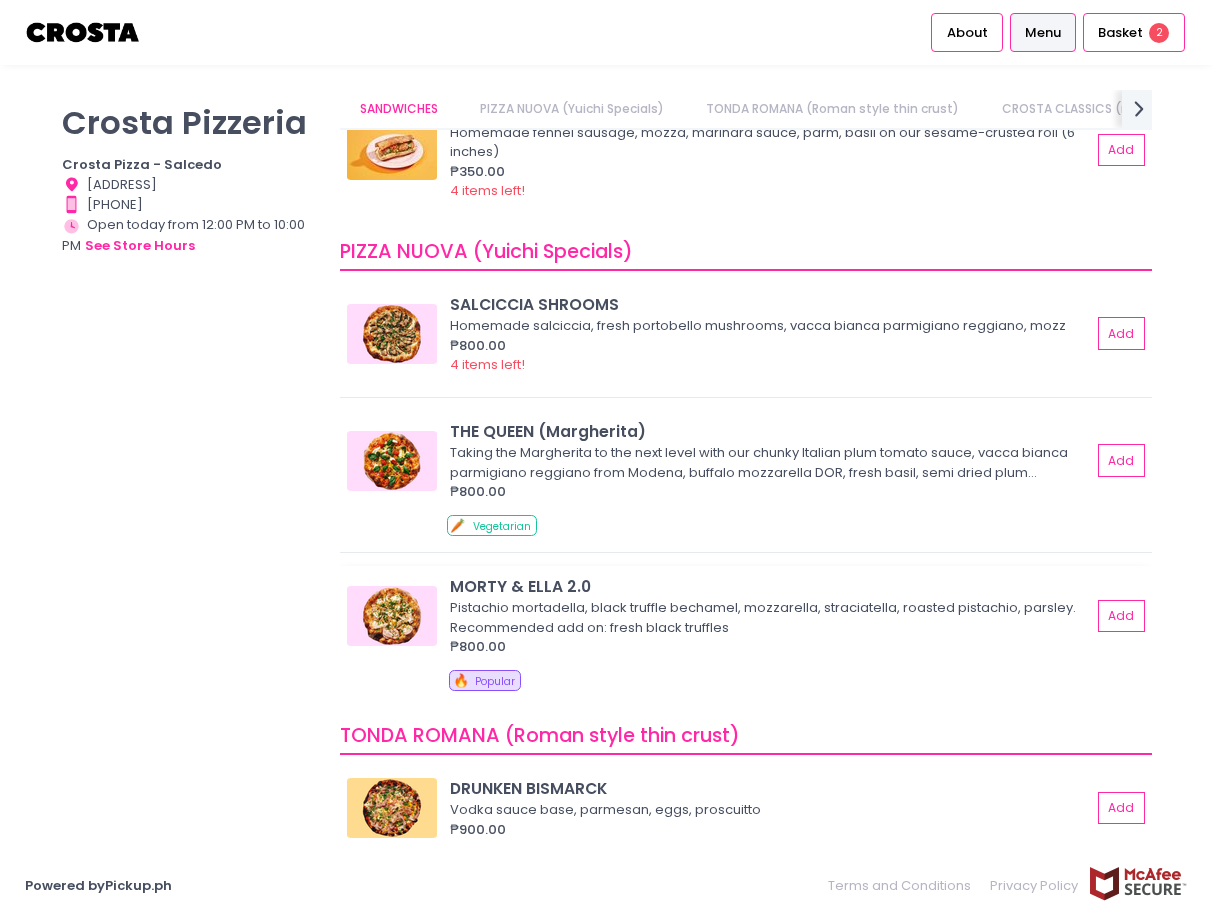 scroll, scrollTop: 174, scrollLeft: 0, axis: vertical 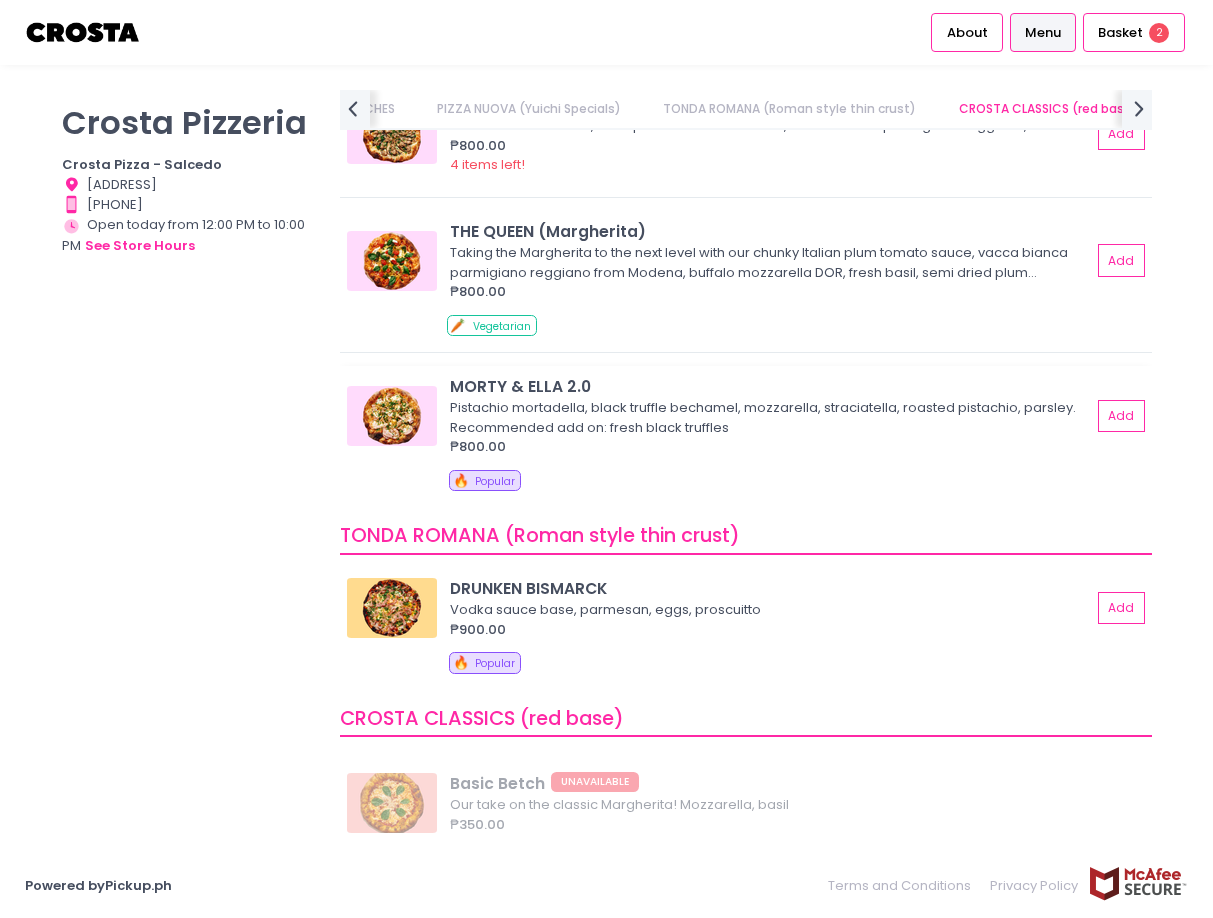 click at bounding box center (392, 416) 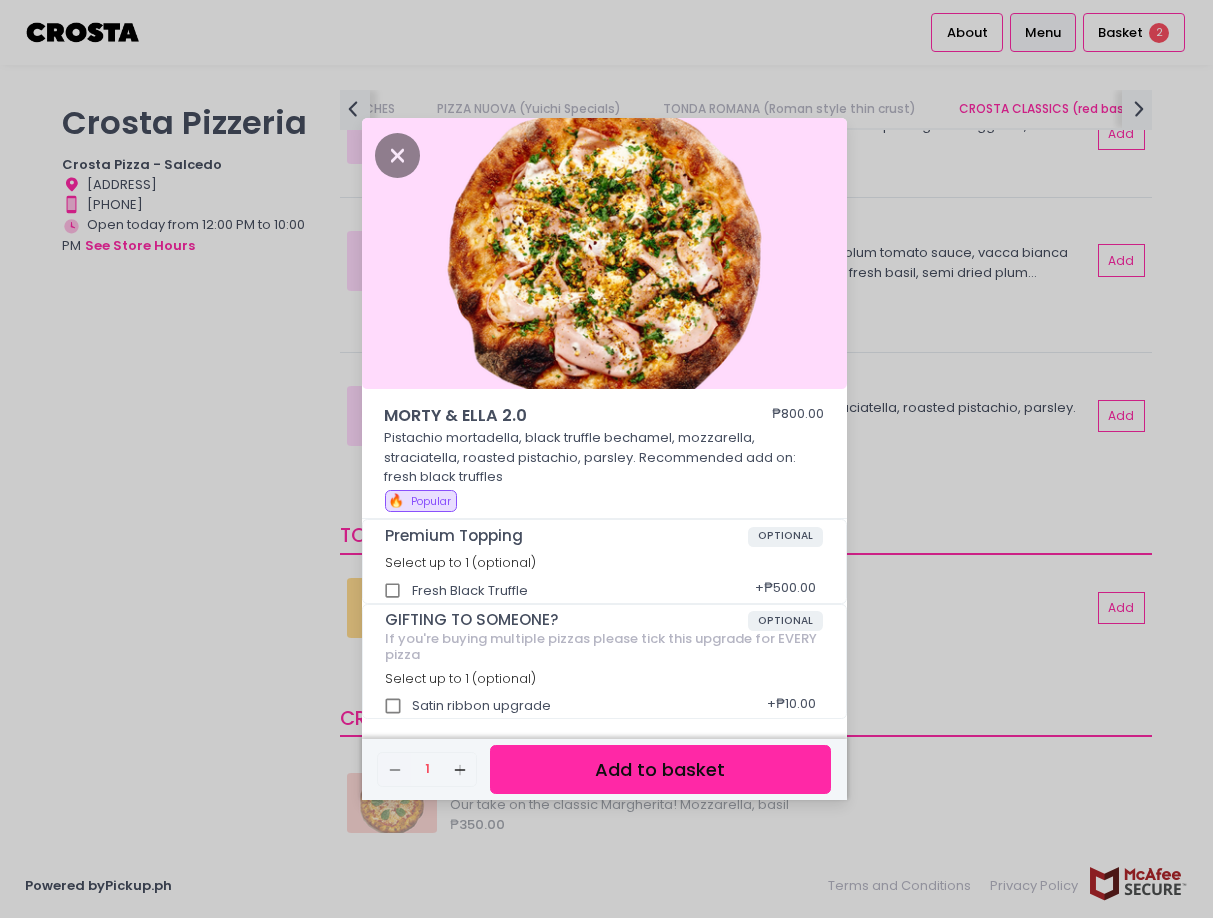 scroll, scrollTop: 7, scrollLeft: 0, axis: vertical 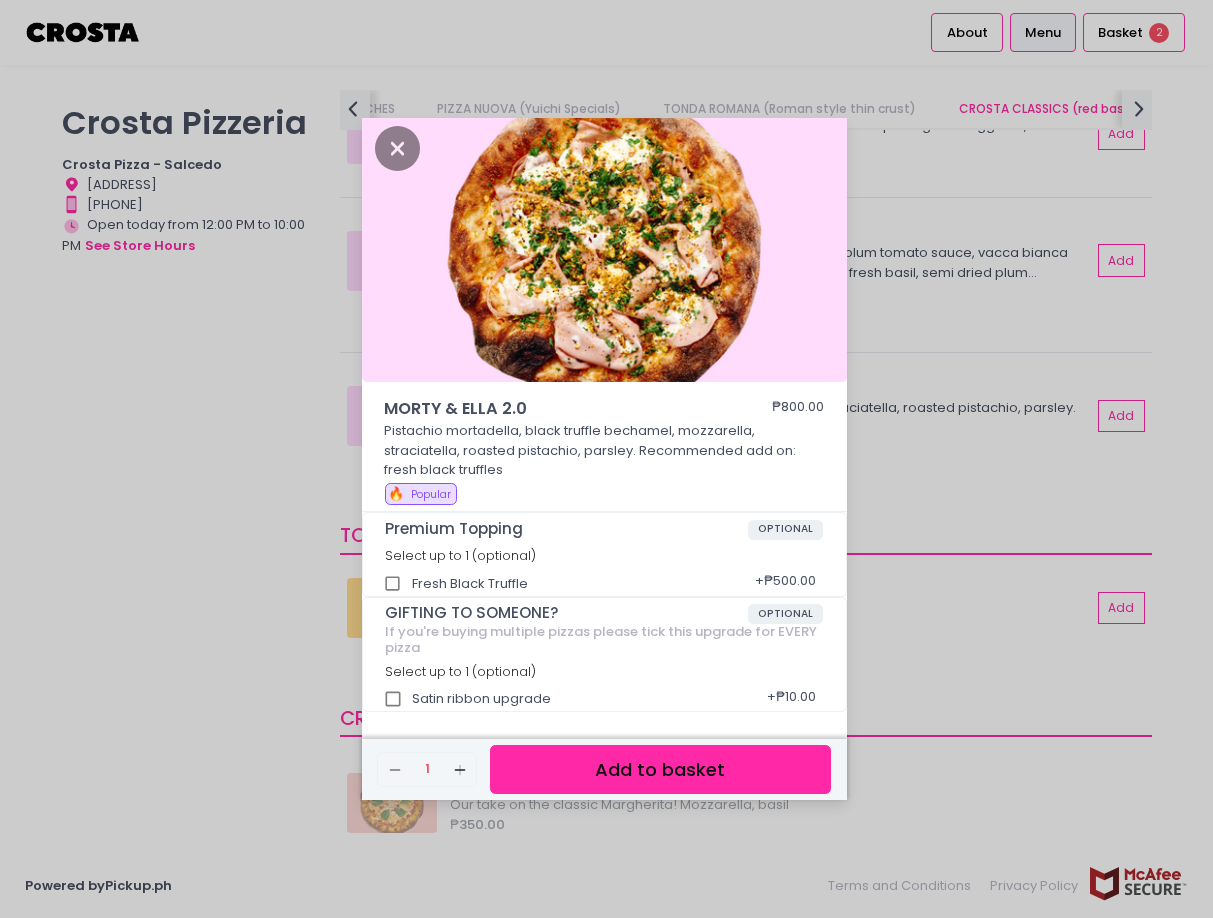 click on "MORTY & ELLA 2.0   ₱800.00 Pistachio mortadella, black truffle bechamel, mozzarella, straciatella, roasted pistachio, parsley. Recommended add on: fresh black truffles  🔥 Popular Premium Topping OPTIONAL   Select up to    1 (optional) Fresh Black Truffle   +  ₱500.00 GIFTING TO SOMEONE? OPTIONAL If you're buying multiple pizzas please tick this upgrade for EVERY pizza  Select up to    1 (optional) Satin ribbon upgrade    +  ₱10.00 Remove Created with Sketch. 1 Add Created with Sketch. Add to basket" at bounding box center [606, 459] 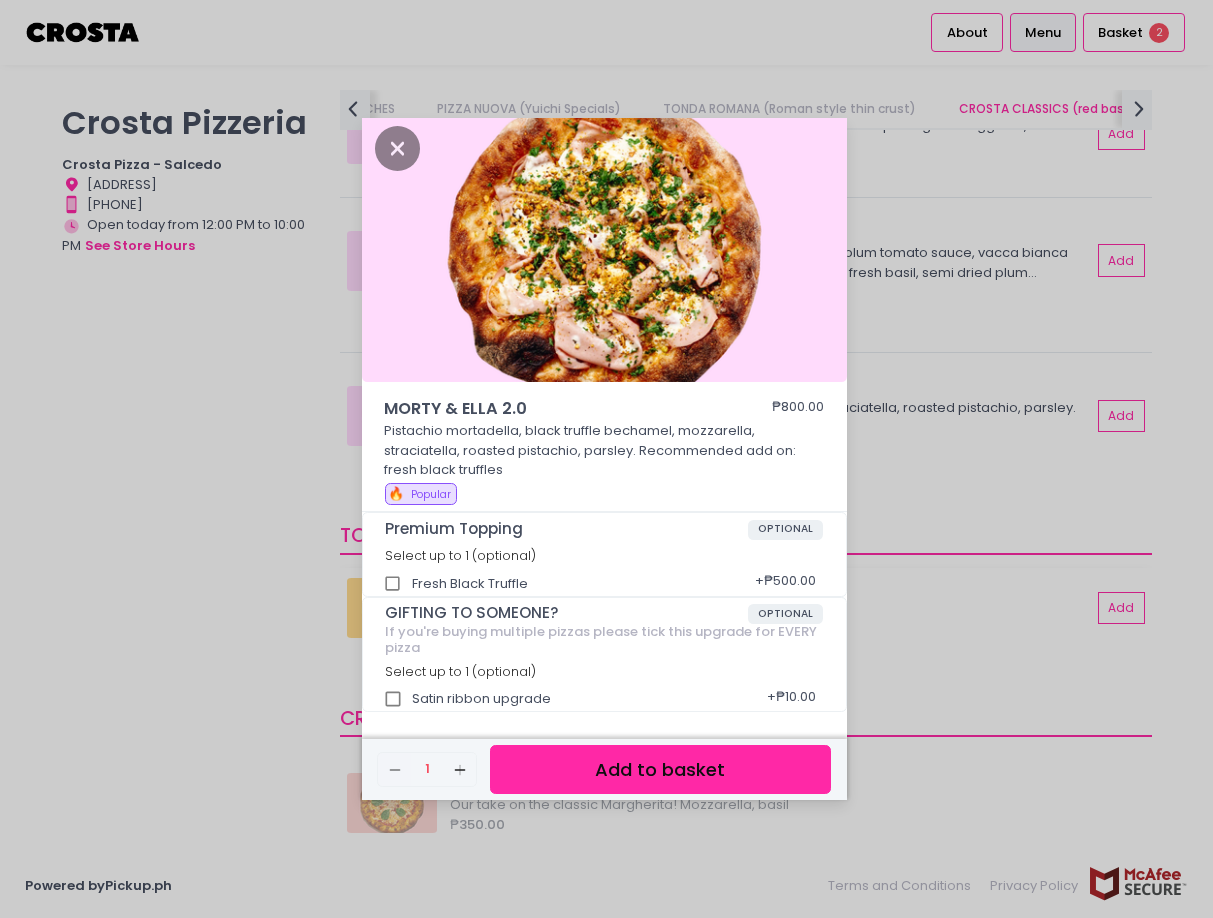 scroll, scrollTop: 6, scrollLeft: 0, axis: vertical 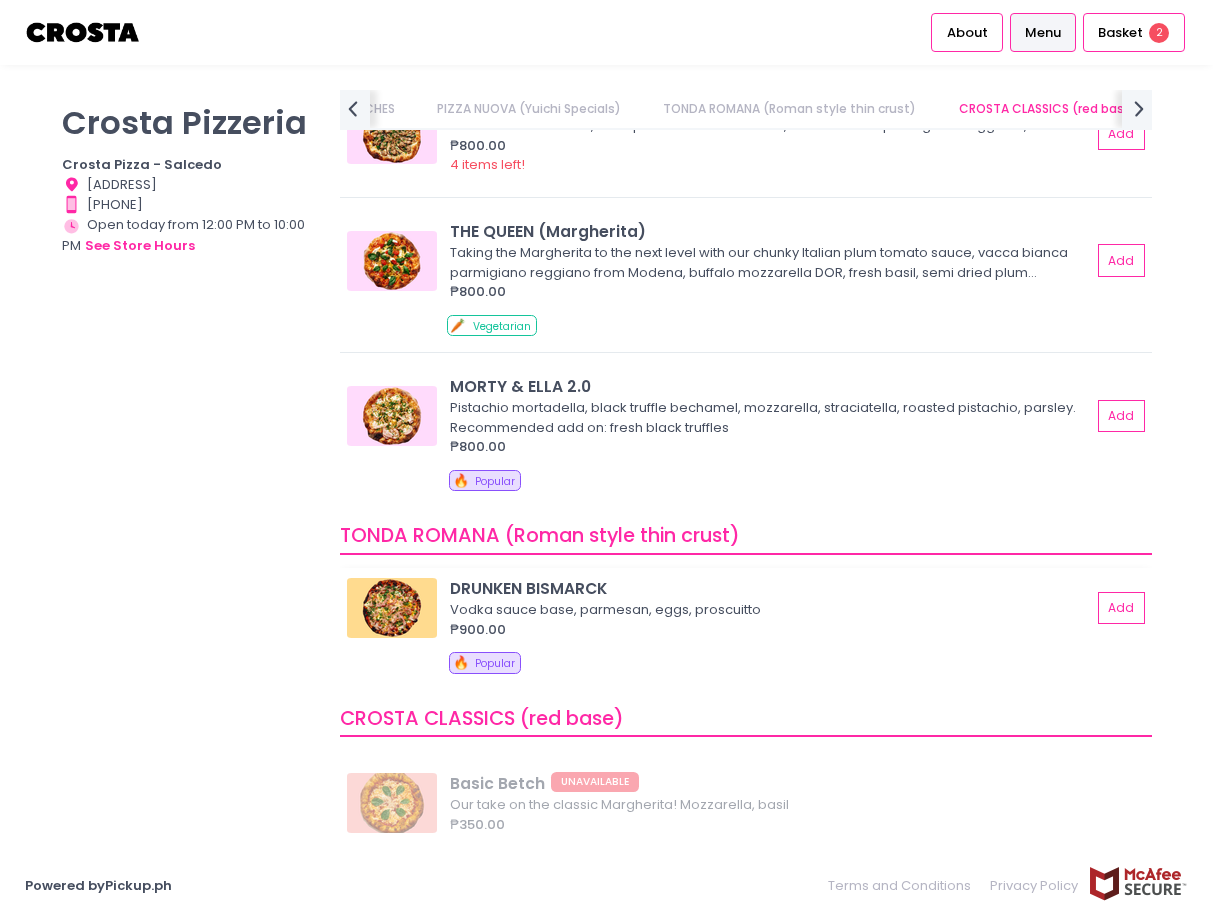 click at bounding box center (392, 608) 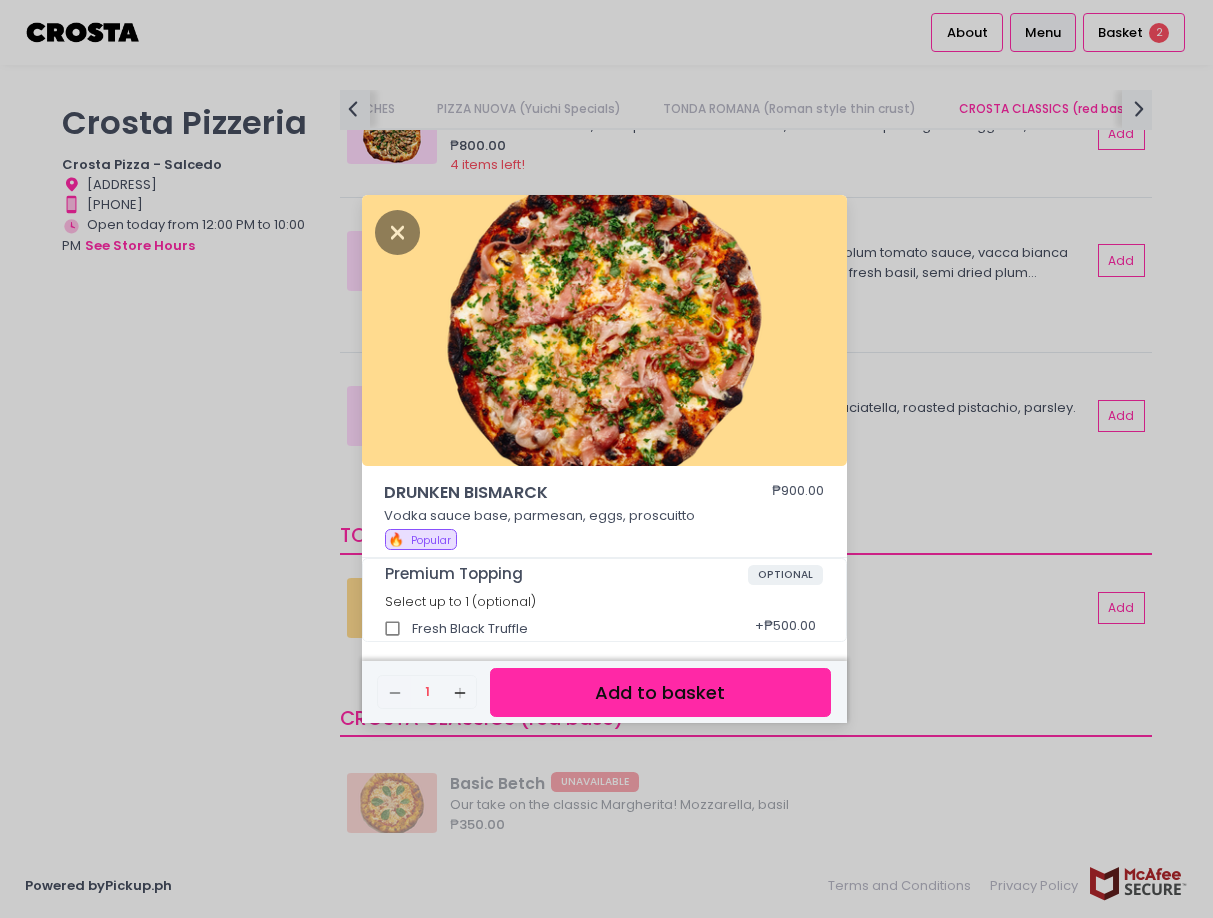 click on "DRUNKEN BISMARCK   ₱900.00 Vodka sauce base, parmesan, eggs, proscuitto 🔥 Popular Premium Topping OPTIONAL   Select up to    1 (optional) Fresh Black Truffle   +  ₱500.00 Remove Created with Sketch. 1 Add Created with Sketch. Add to basket" at bounding box center [606, 459] 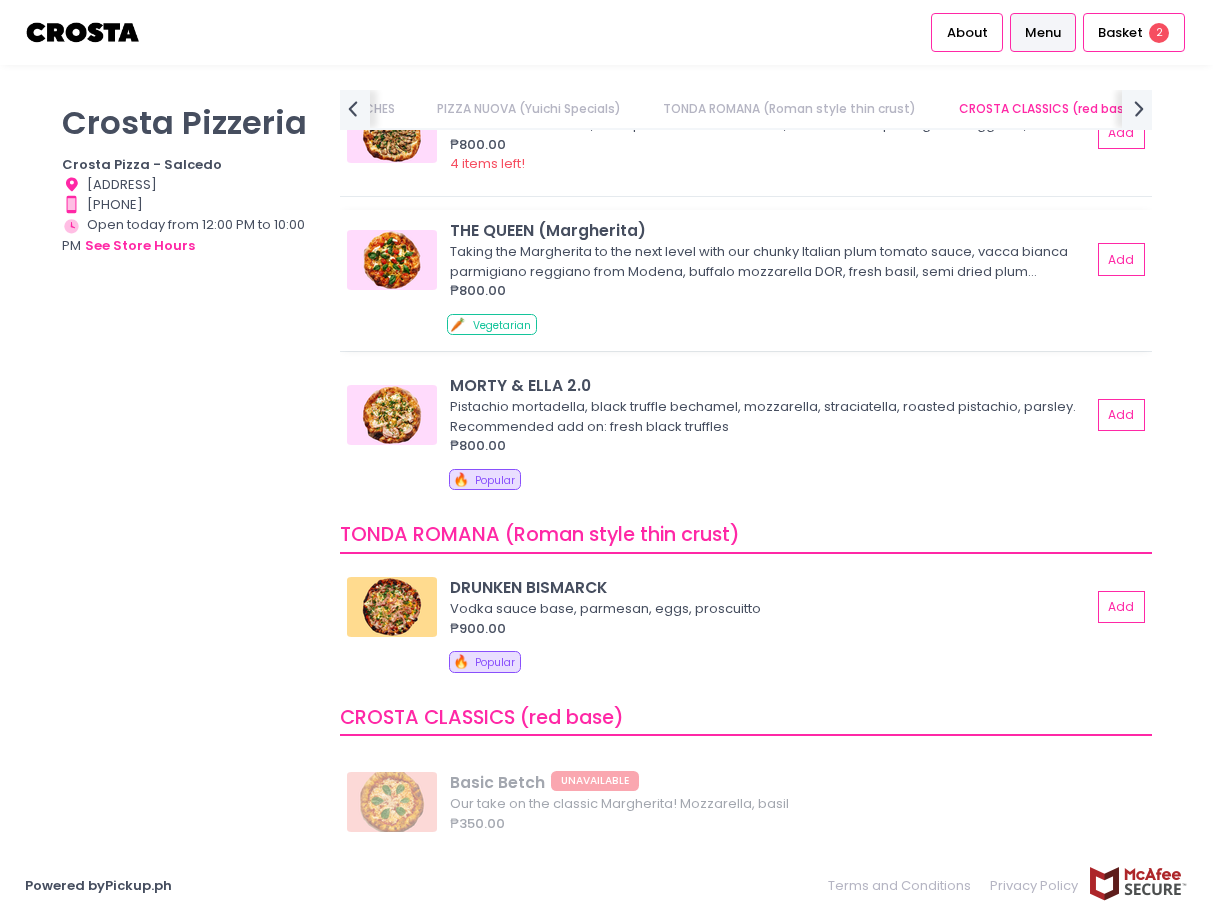 scroll, scrollTop: 300, scrollLeft: 0, axis: vertical 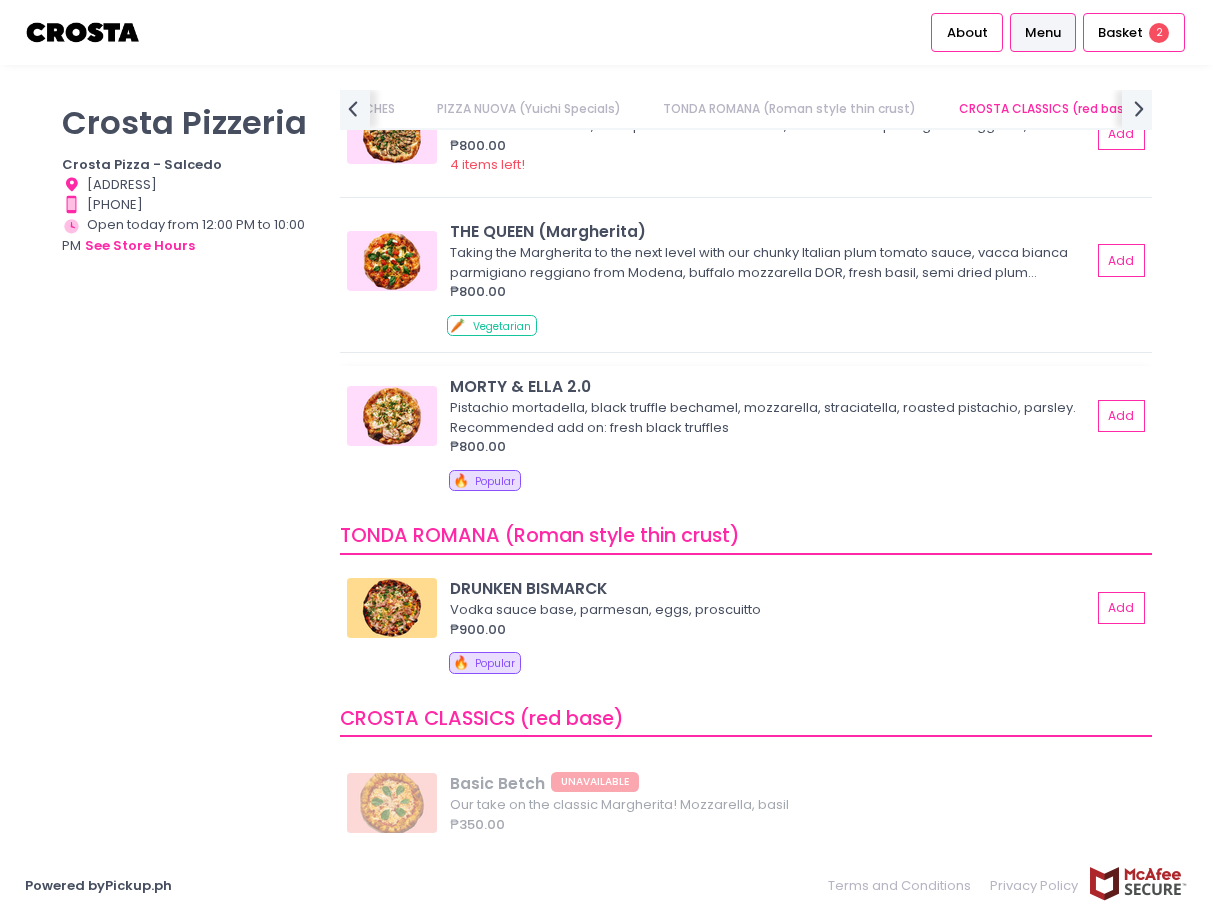 click at bounding box center [392, 416] 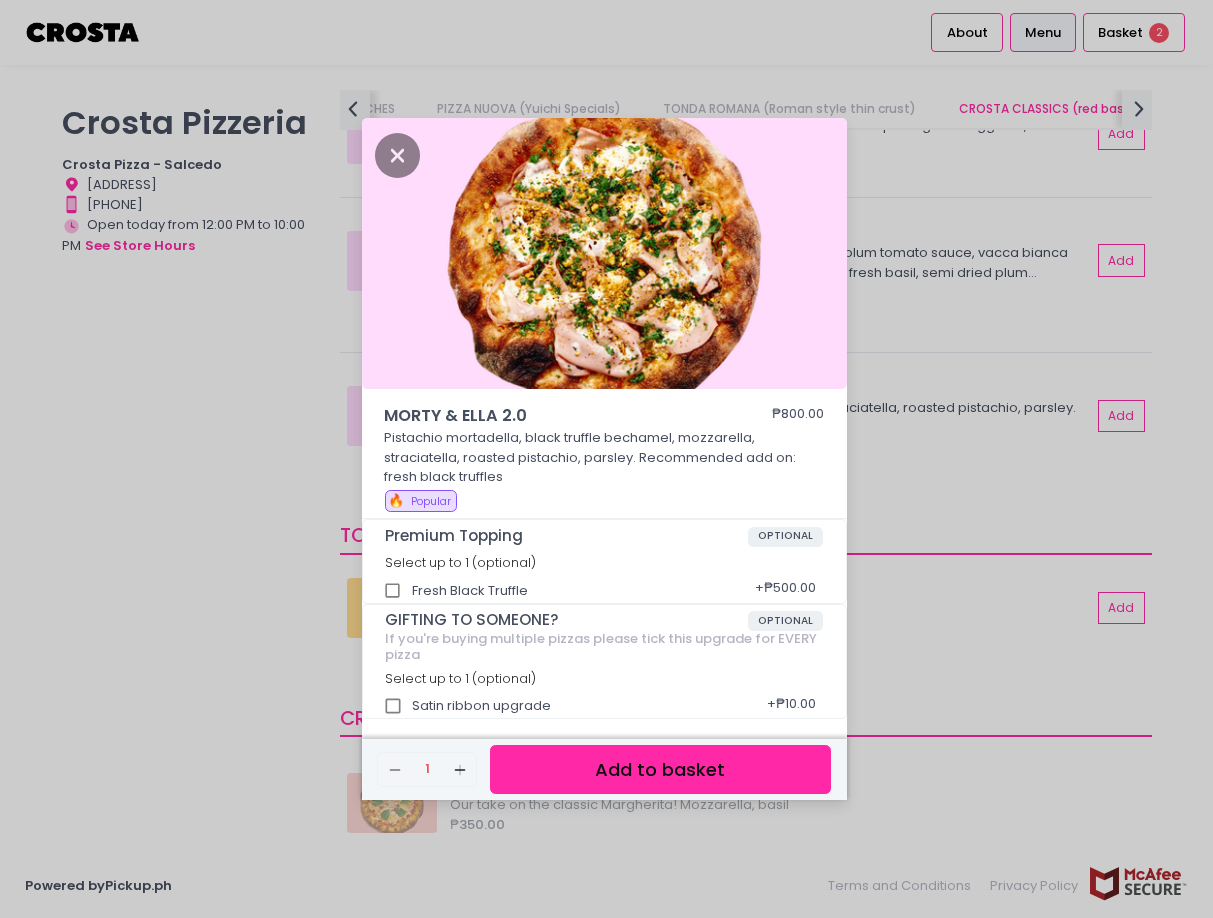 click on "MORTY & ELLA 2.0   ₱800.00 Pistachio mortadella, black truffle bechamel, mozzarella, straciatella, roasted pistachio, parsley. Recommended add on: fresh black truffles  🔥 Popular Premium Topping OPTIONAL   Select up to    1 (optional) Fresh Black Truffle   +  ₱500.00 GIFTING TO SOMEONE? OPTIONAL If you're buying multiple pizzas please tick this upgrade for EVERY pizza  Select up to    1 (optional) Satin ribbon upgrade    +  ₱10.00 Remove Created with Sketch. 1 Add Created with Sketch. Add to basket" at bounding box center [606, 459] 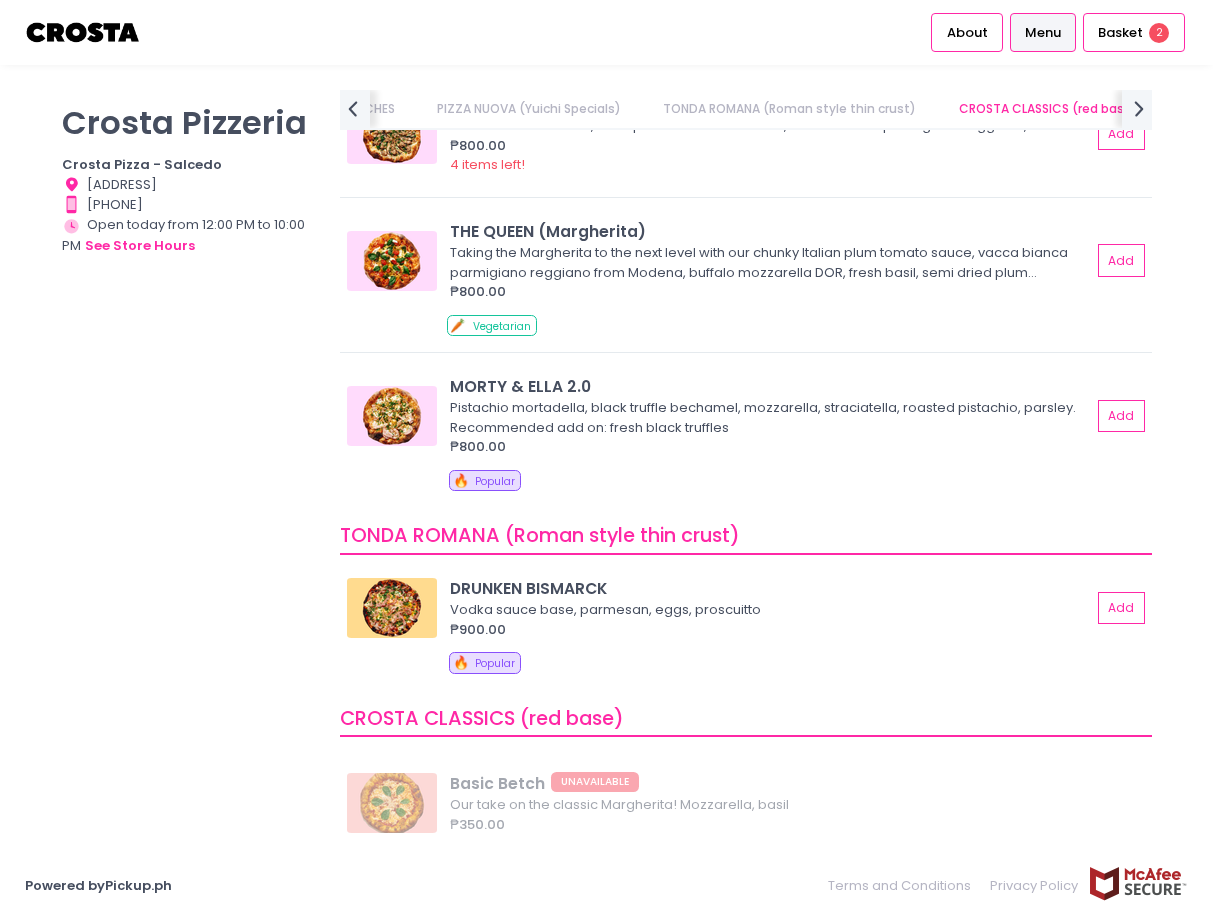 scroll, scrollTop: 900, scrollLeft: 0, axis: vertical 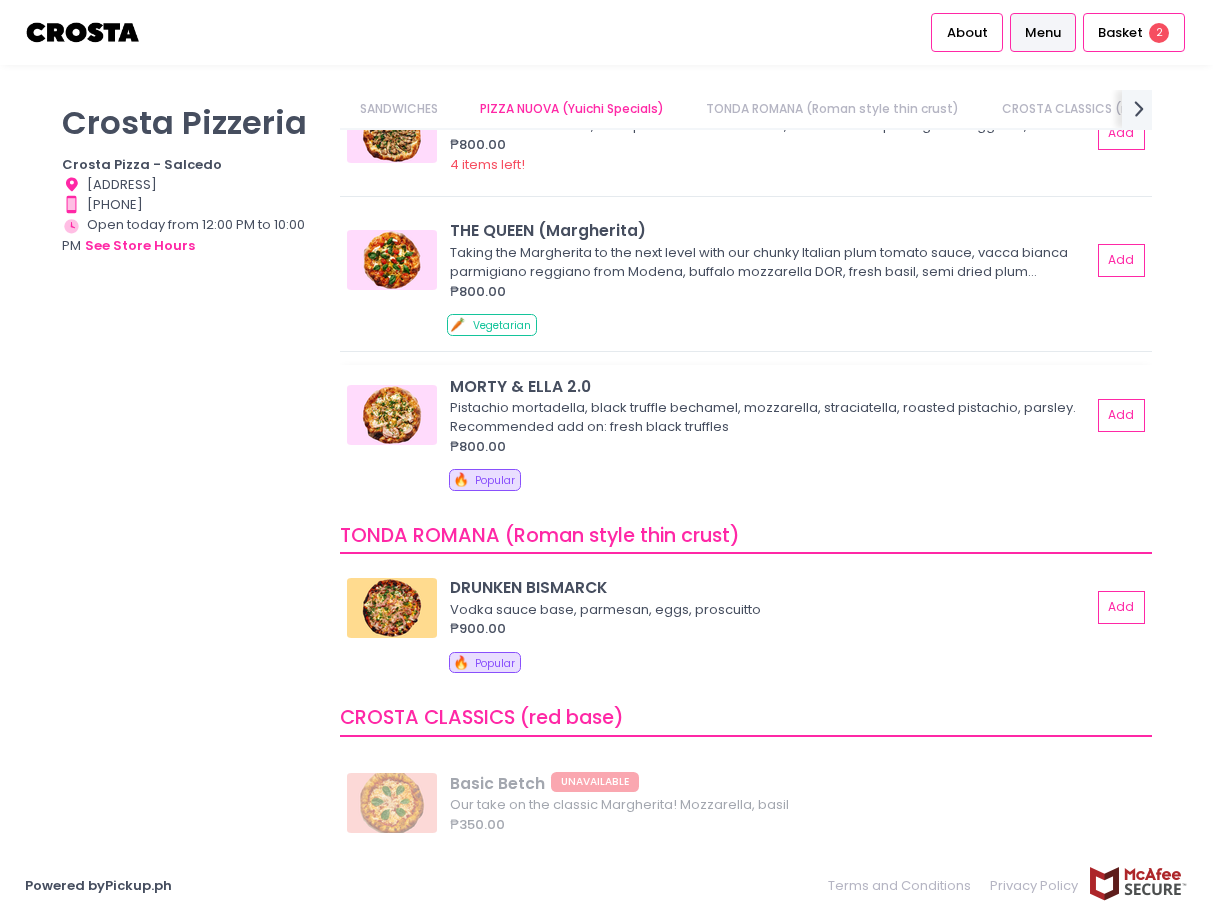 click at bounding box center [392, 415] 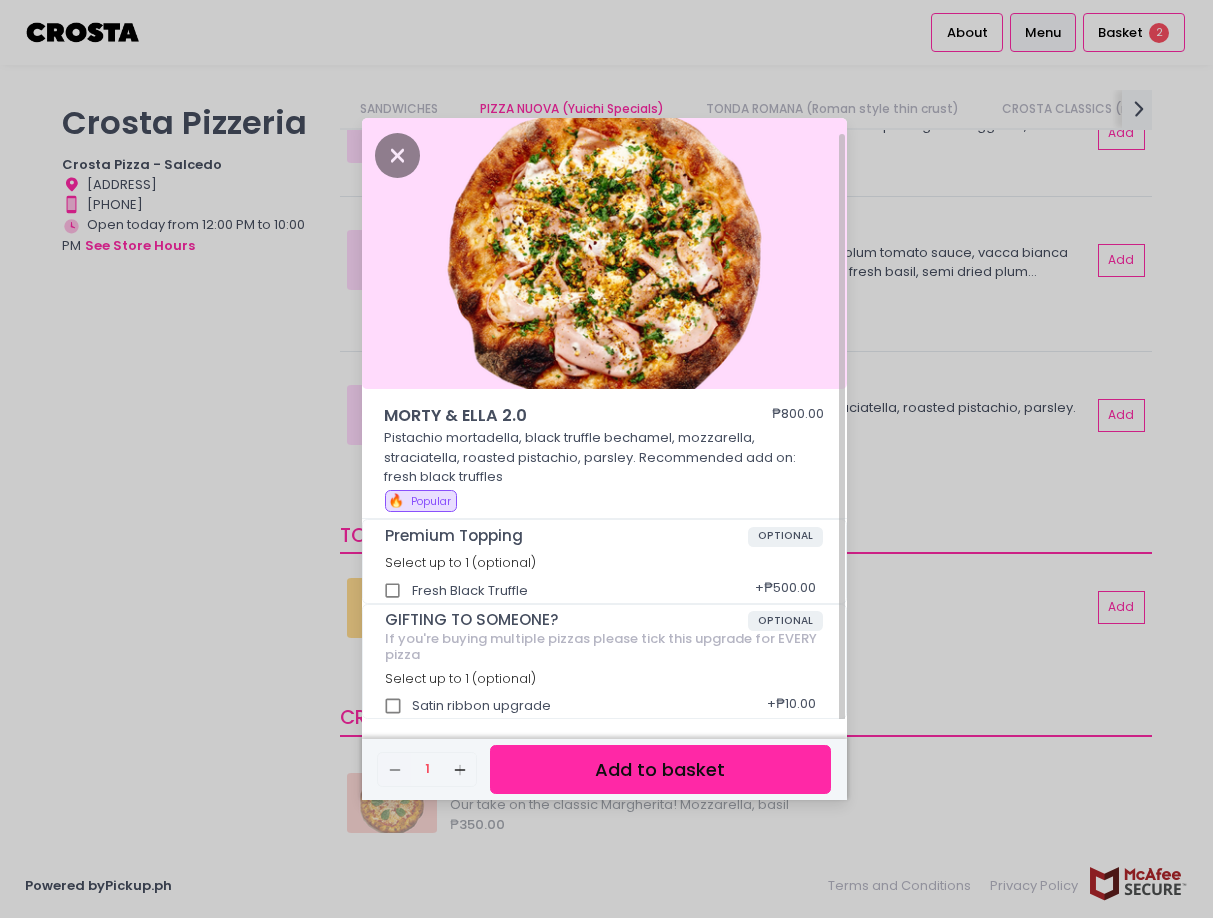 scroll, scrollTop: 9, scrollLeft: 0, axis: vertical 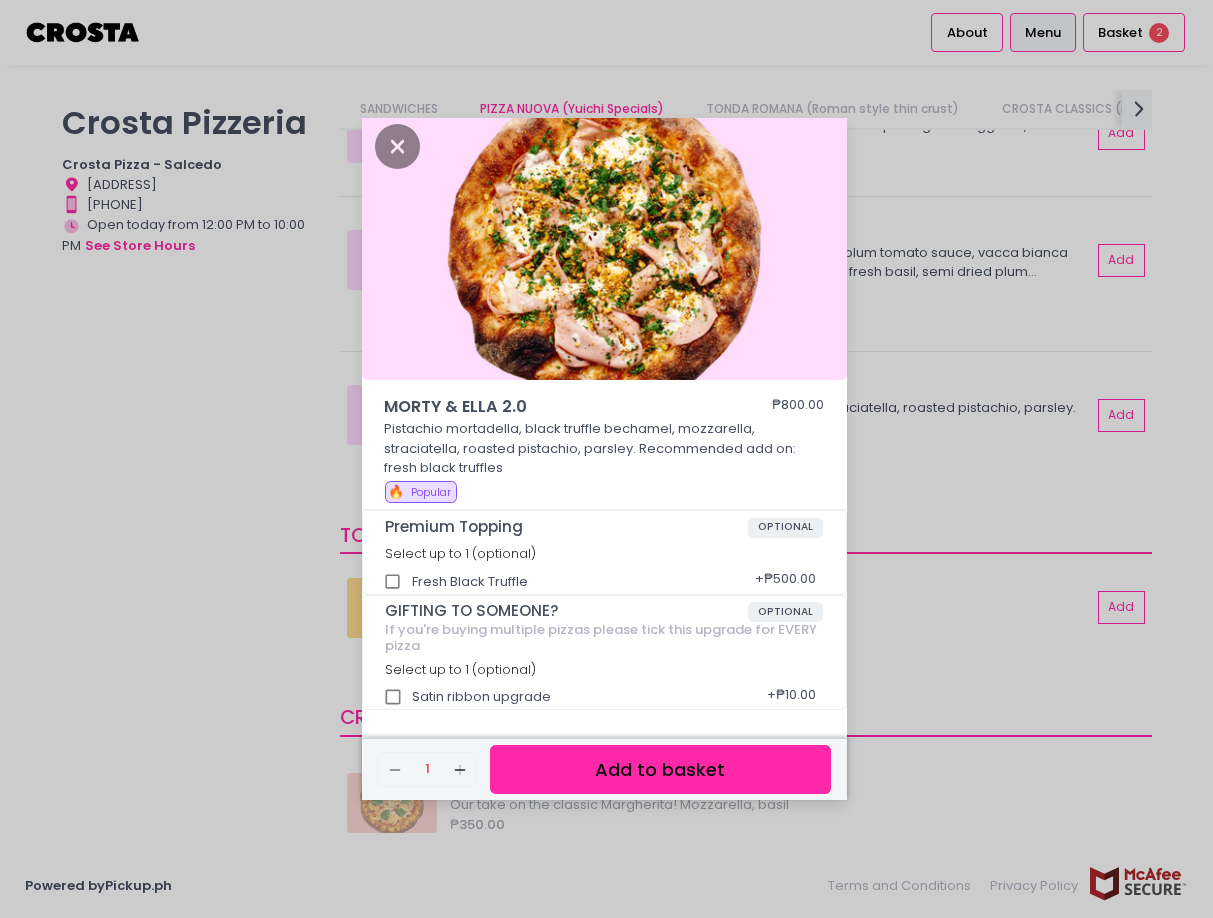 click on "MORTY & ELLA 2.0   ₱800.00 Pistachio mortadella, black truffle bechamel, mozzarella, straciatella, roasted pistachio, parsley. Recommended add on: fresh black truffles  🔥 Popular Premium Topping OPTIONAL   Select up to    1 (optional) Fresh Black Truffle   +  ₱500.00 GIFTING TO SOMEONE? OPTIONAL If you're buying multiple pizzas please tick this upgrade for EVERY pizza  Select up to    1 (optional) Satin ribbon upgrade    +  ₱10.00 Remove Created with Sketch. 1 Add Created with Sketch. Add to basket" at bounding box center [606, 459] 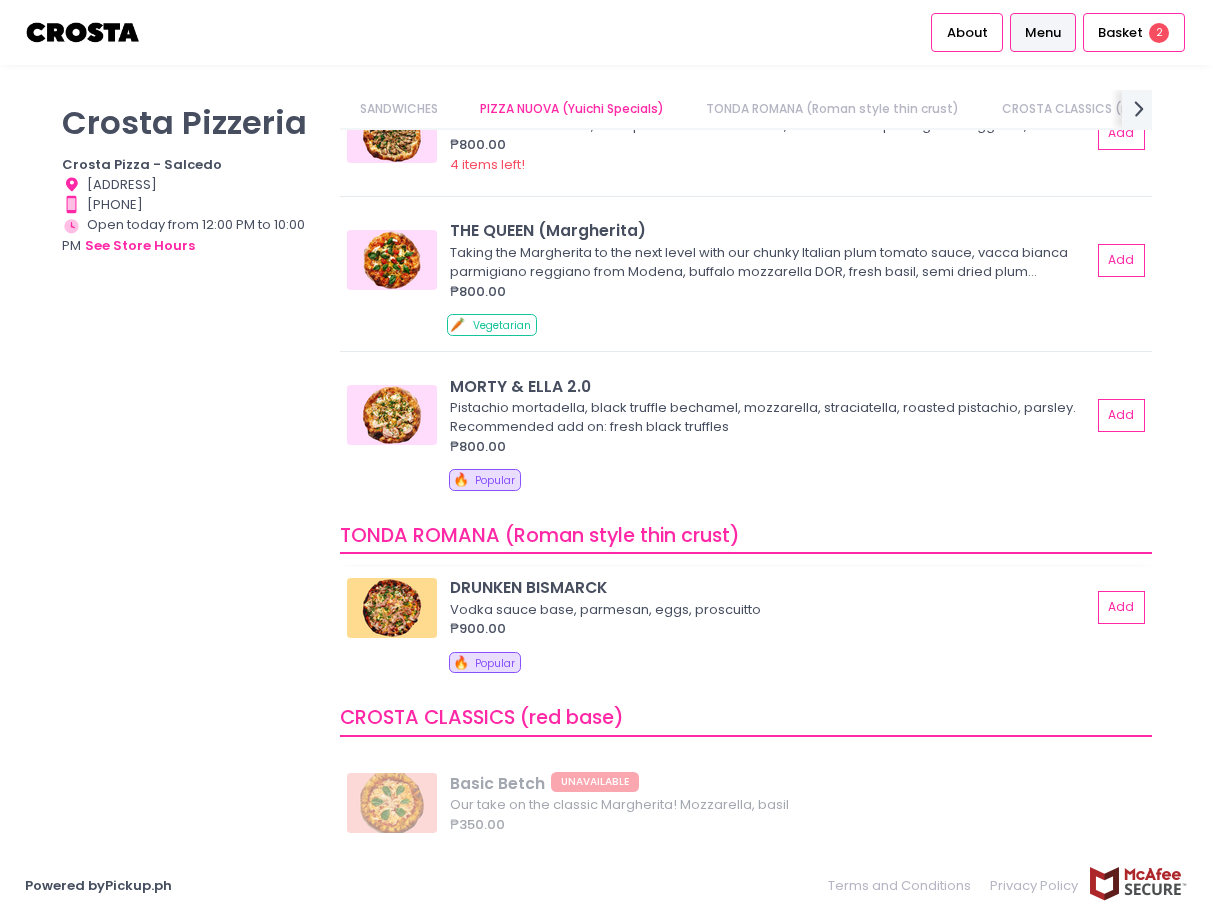 scroll, scrollTop: 6, scrollLeft: 0, axis: vertical 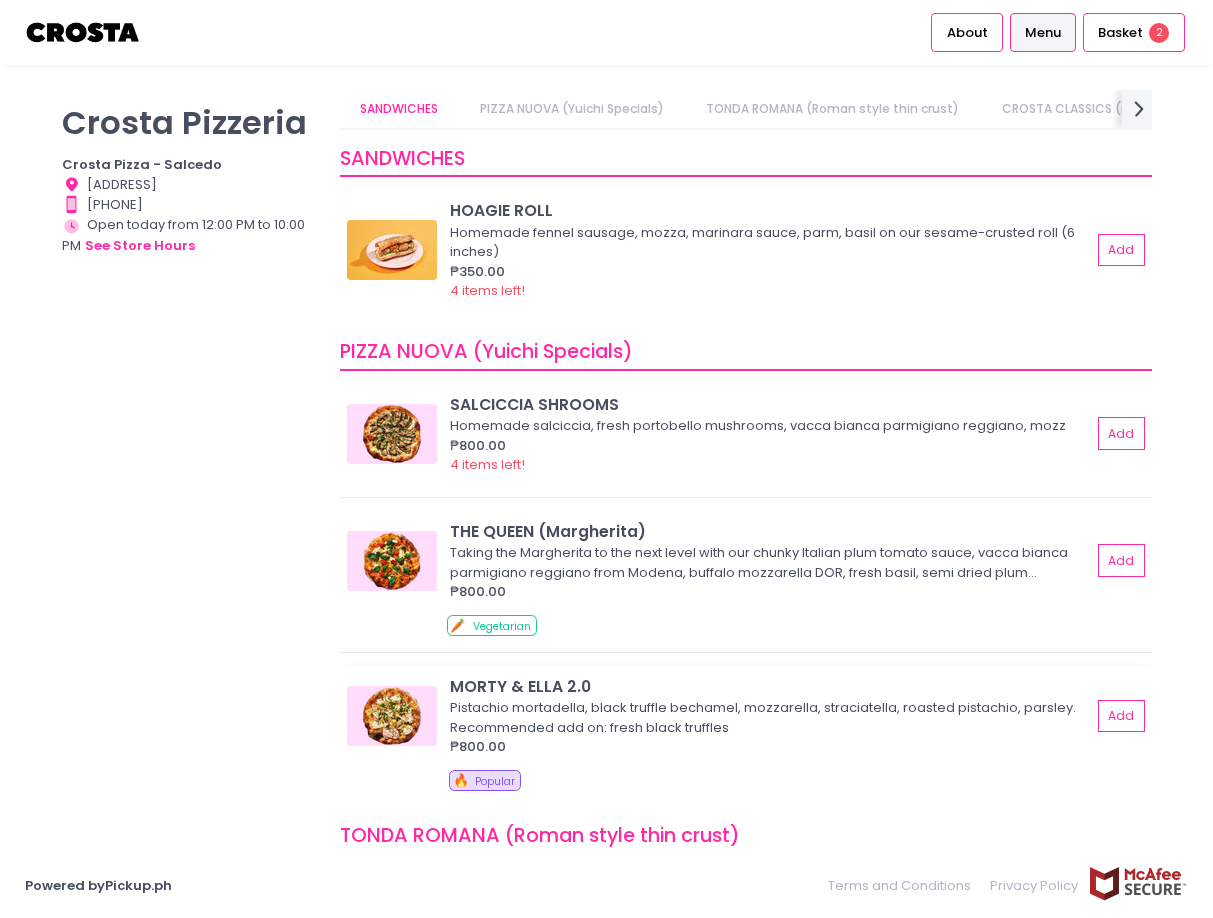 click at bounding box center (392, 716) 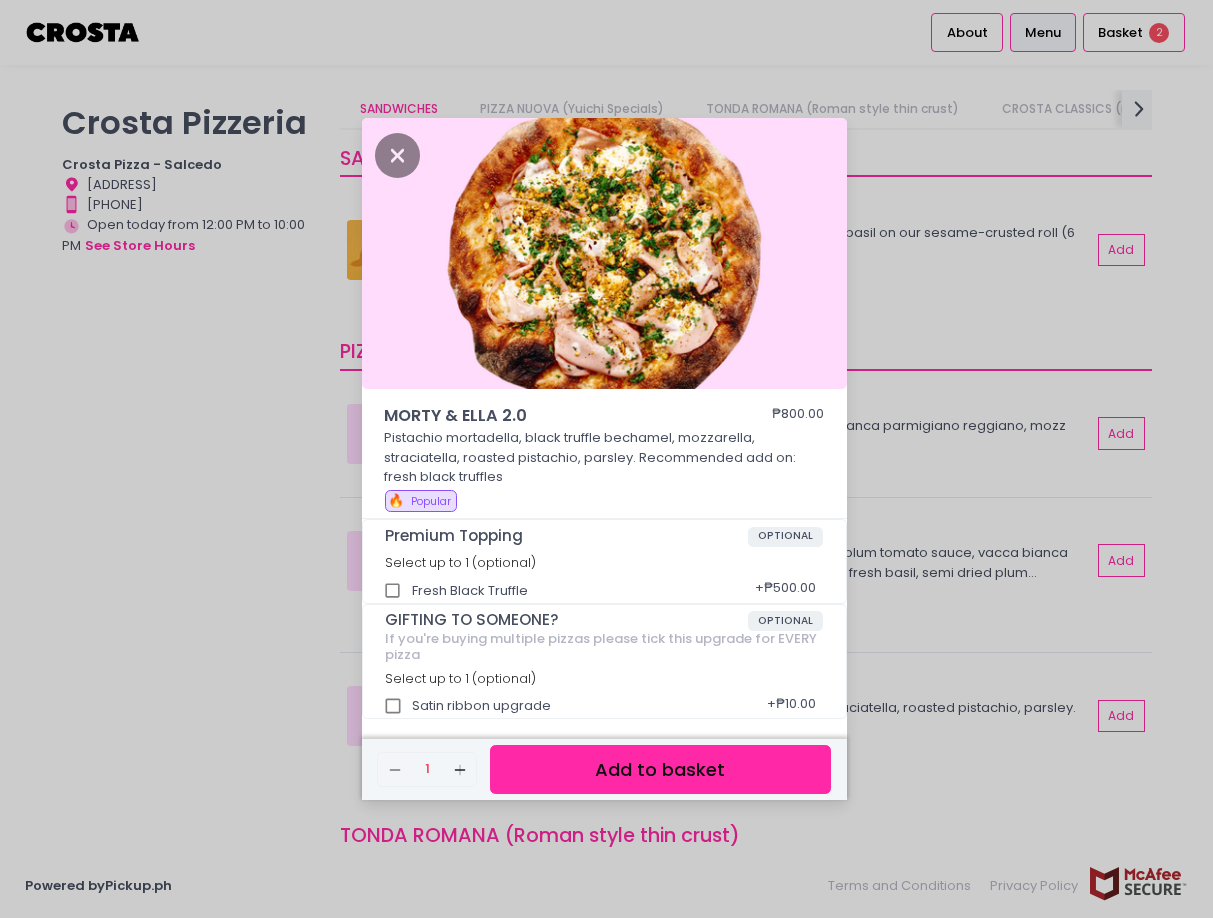 click on "Add to basket" at bounding box center [660, 769] 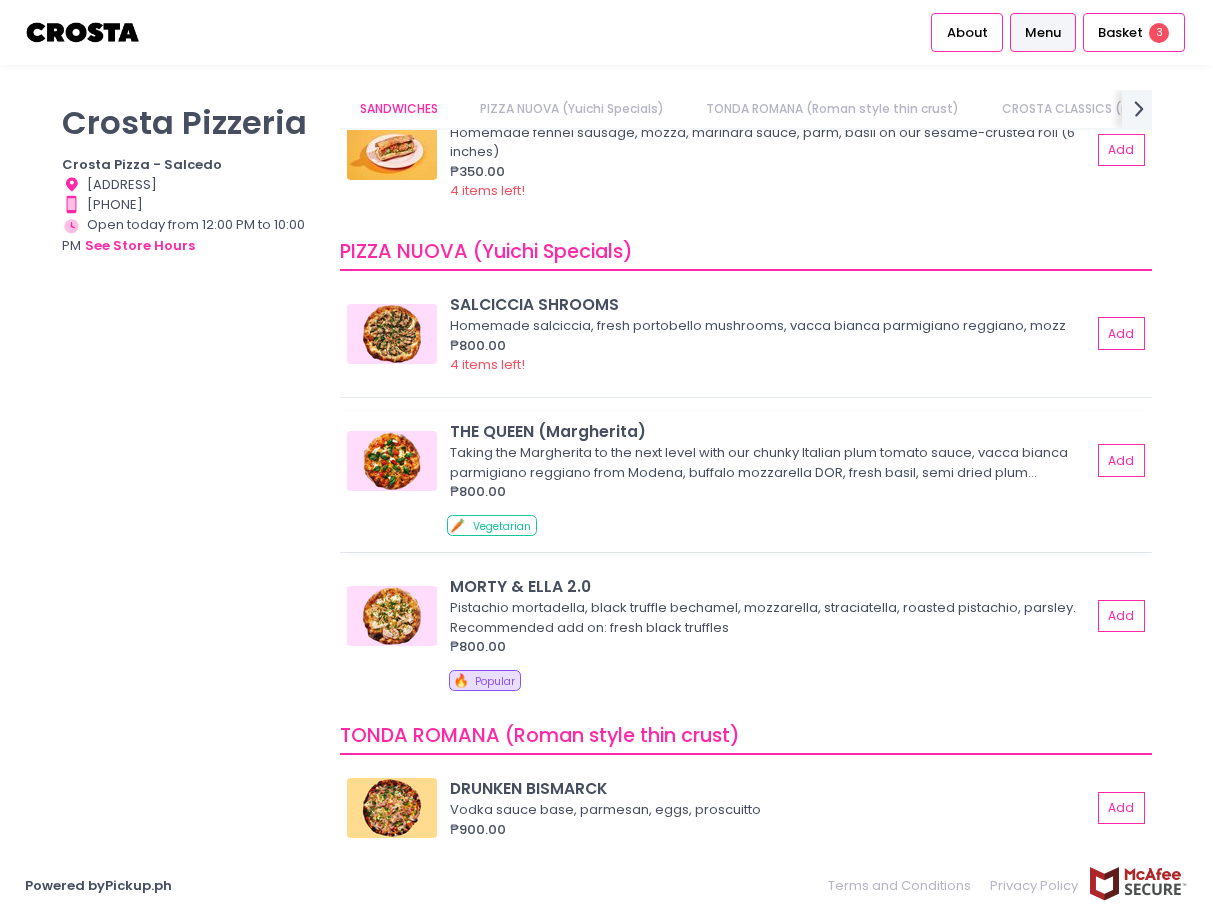 scroll, scrollTop: 0, scrollLeft: 0, axis: both 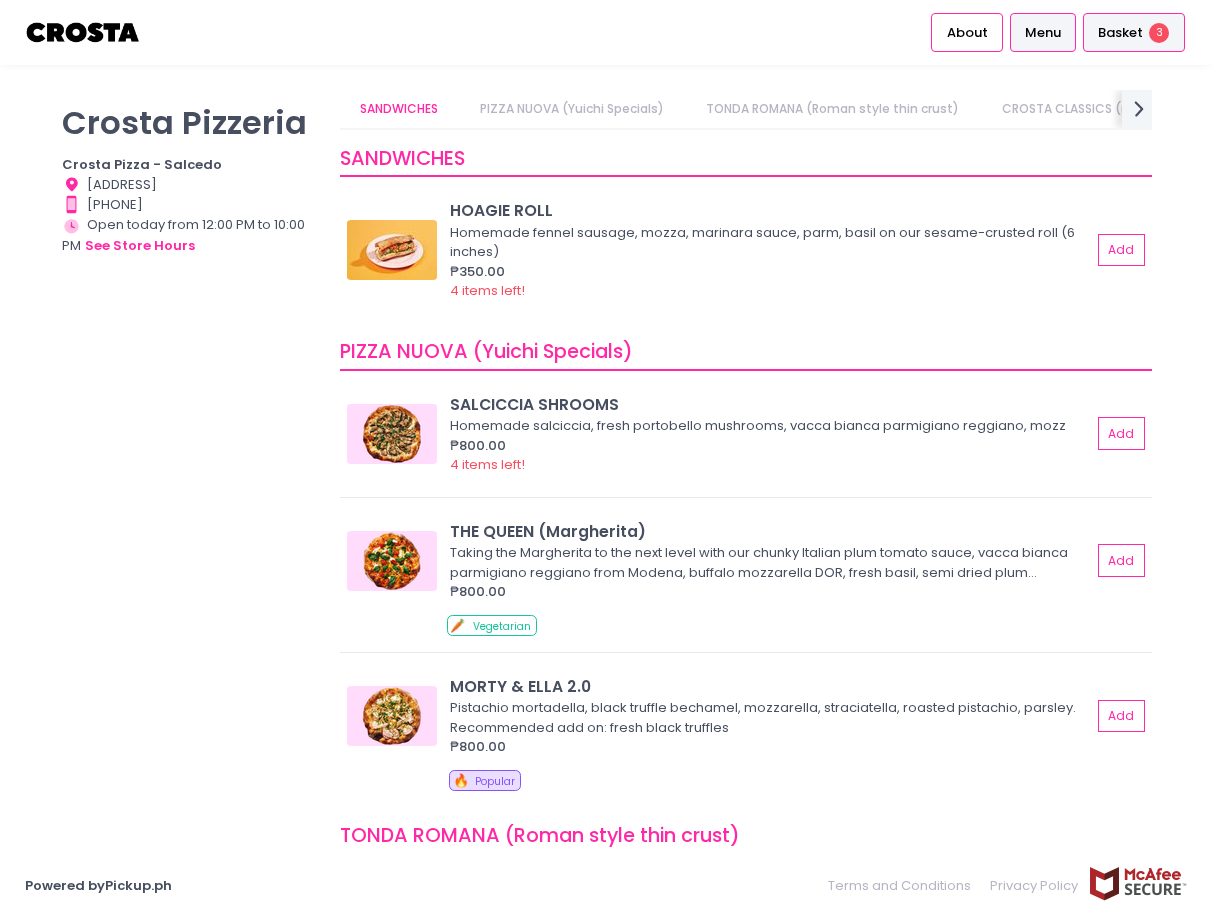 click on "Basket 3" at bounding box center [1134, 32] 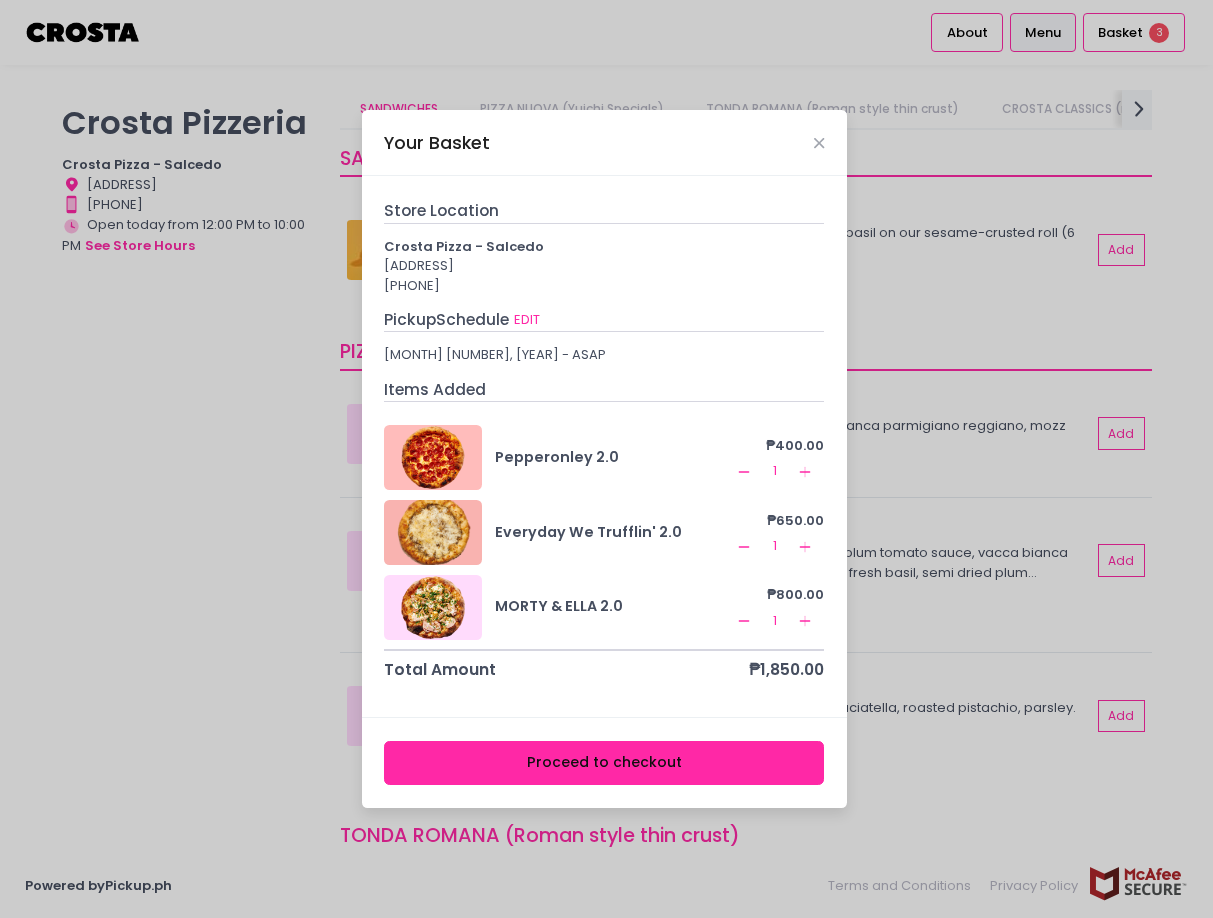 click on "Remove Created with Sketch." 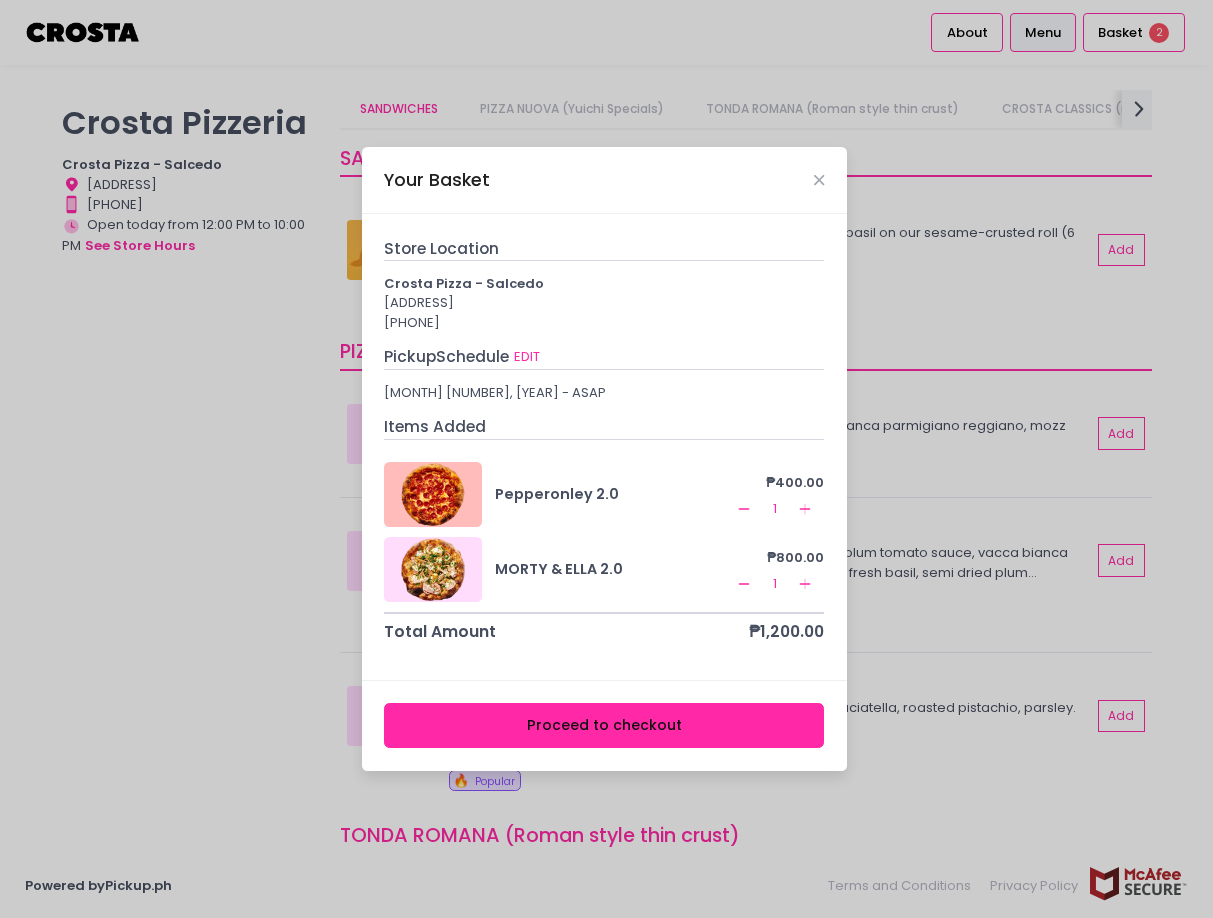 click on "Remove Created with Sketch." 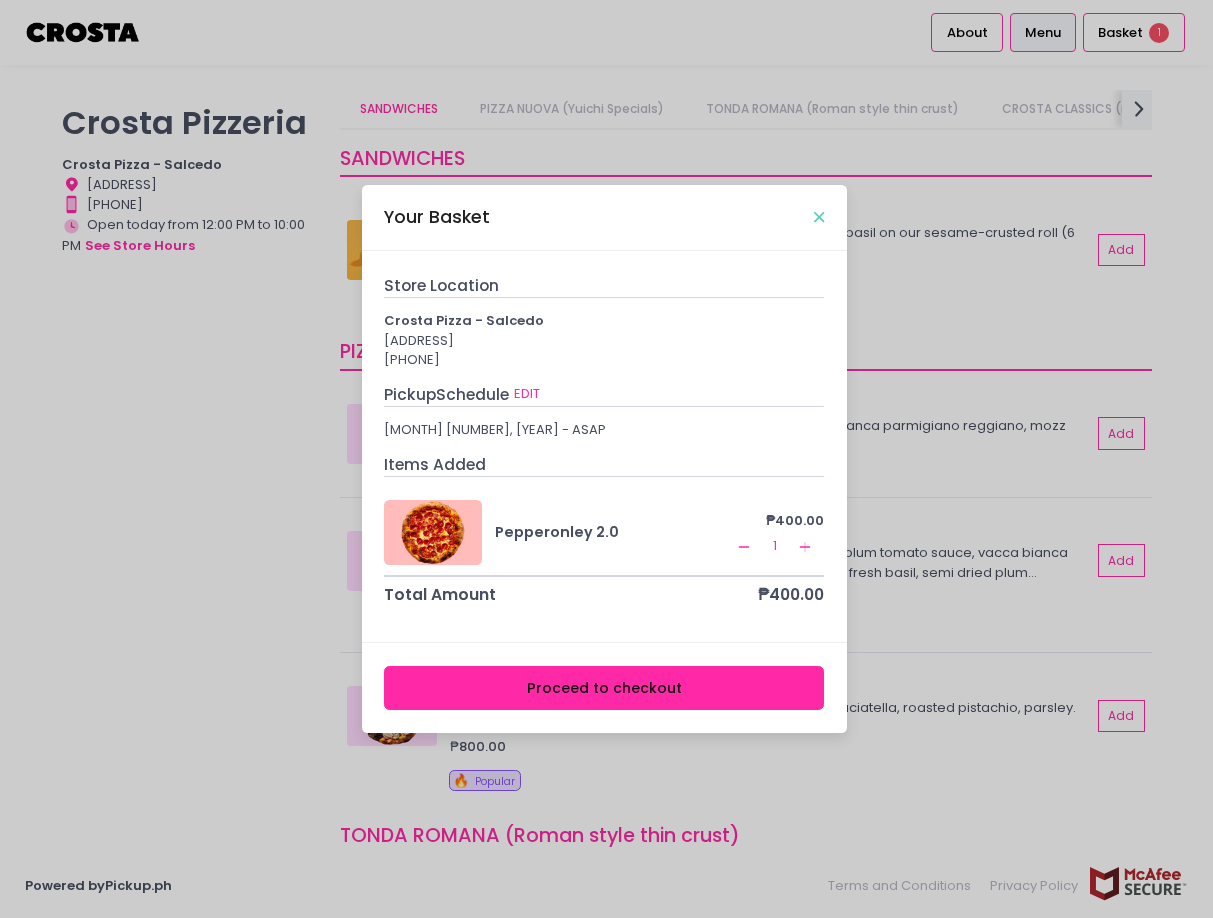 click on "Your Basket" at bounding box center (604, 218) 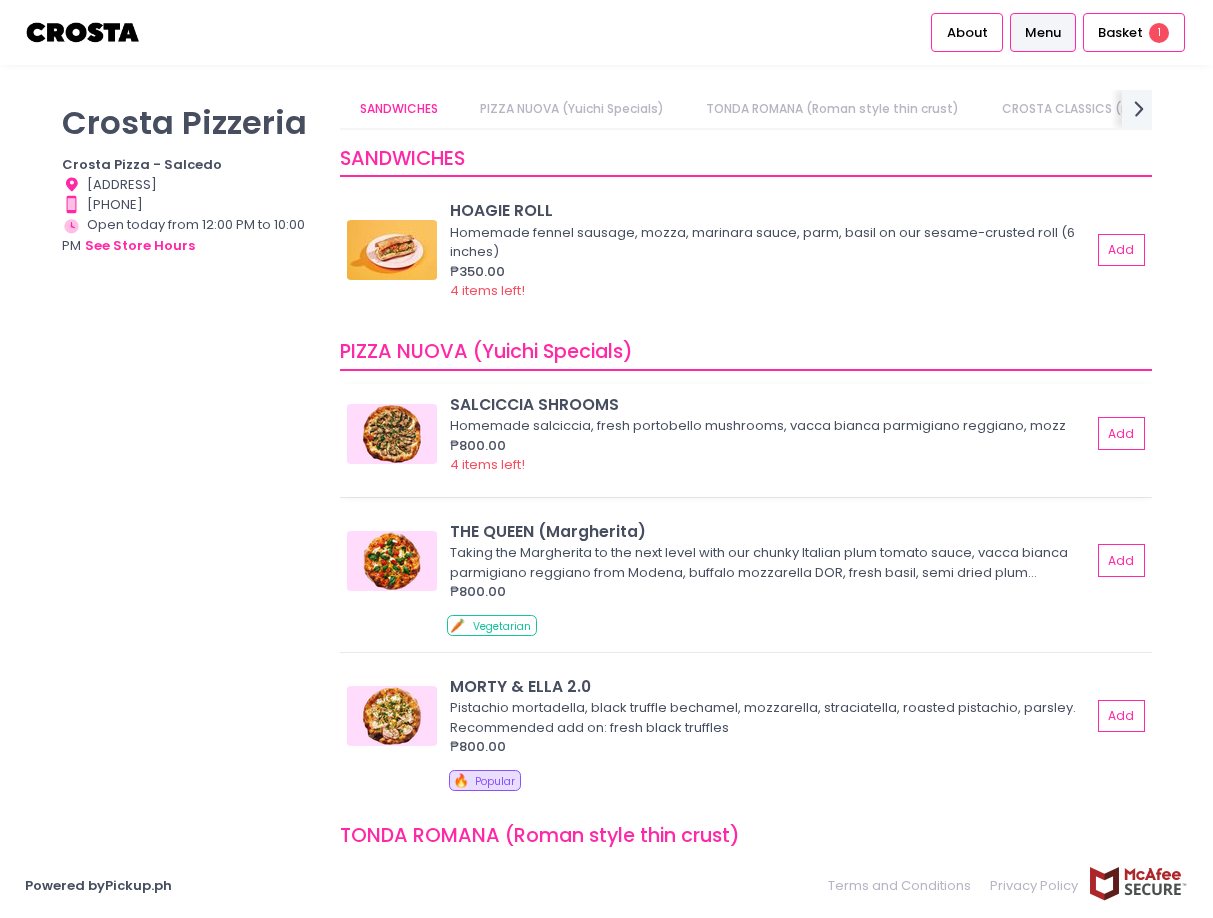 scroll, scrollTop: 290, scrollLeft: 0, axis: vertical 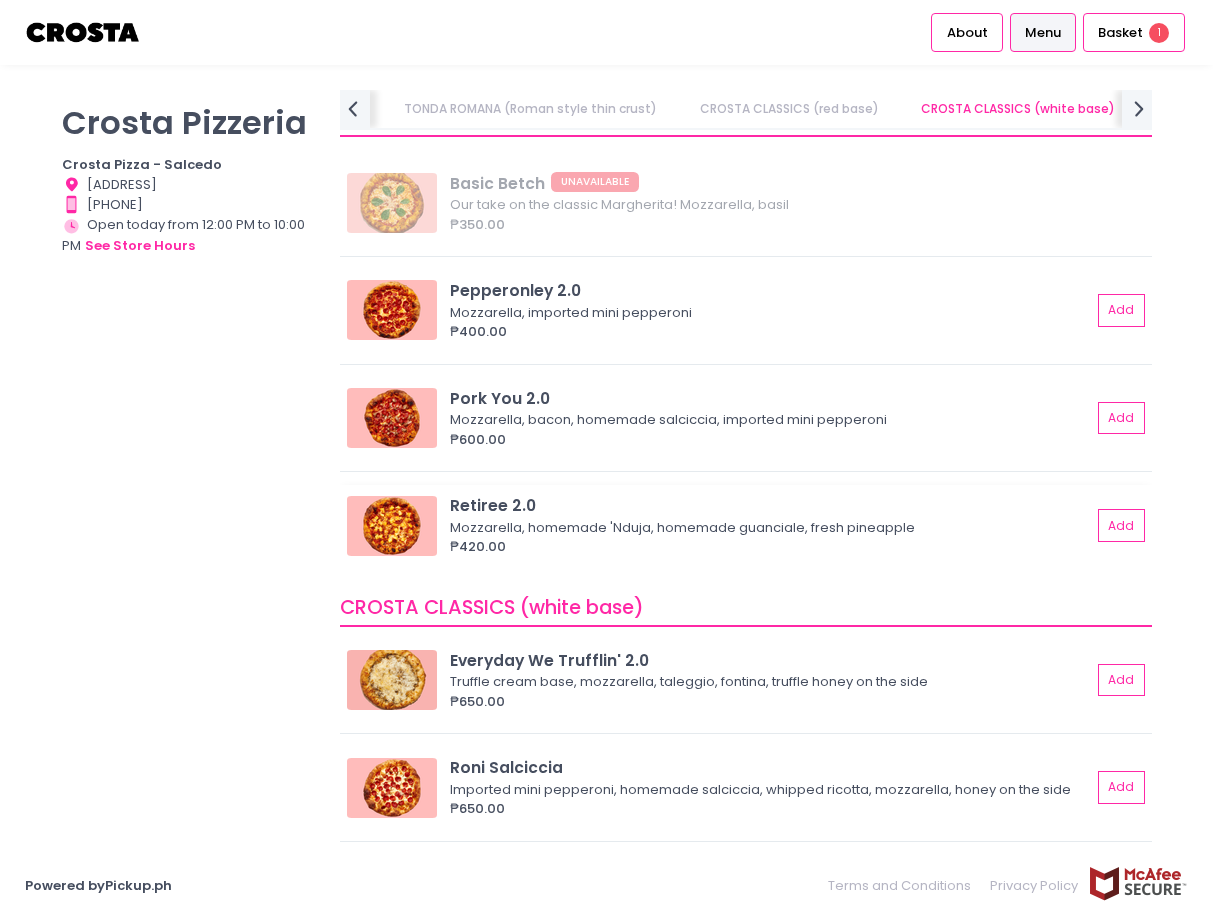 click at bounding box center [392, 526] 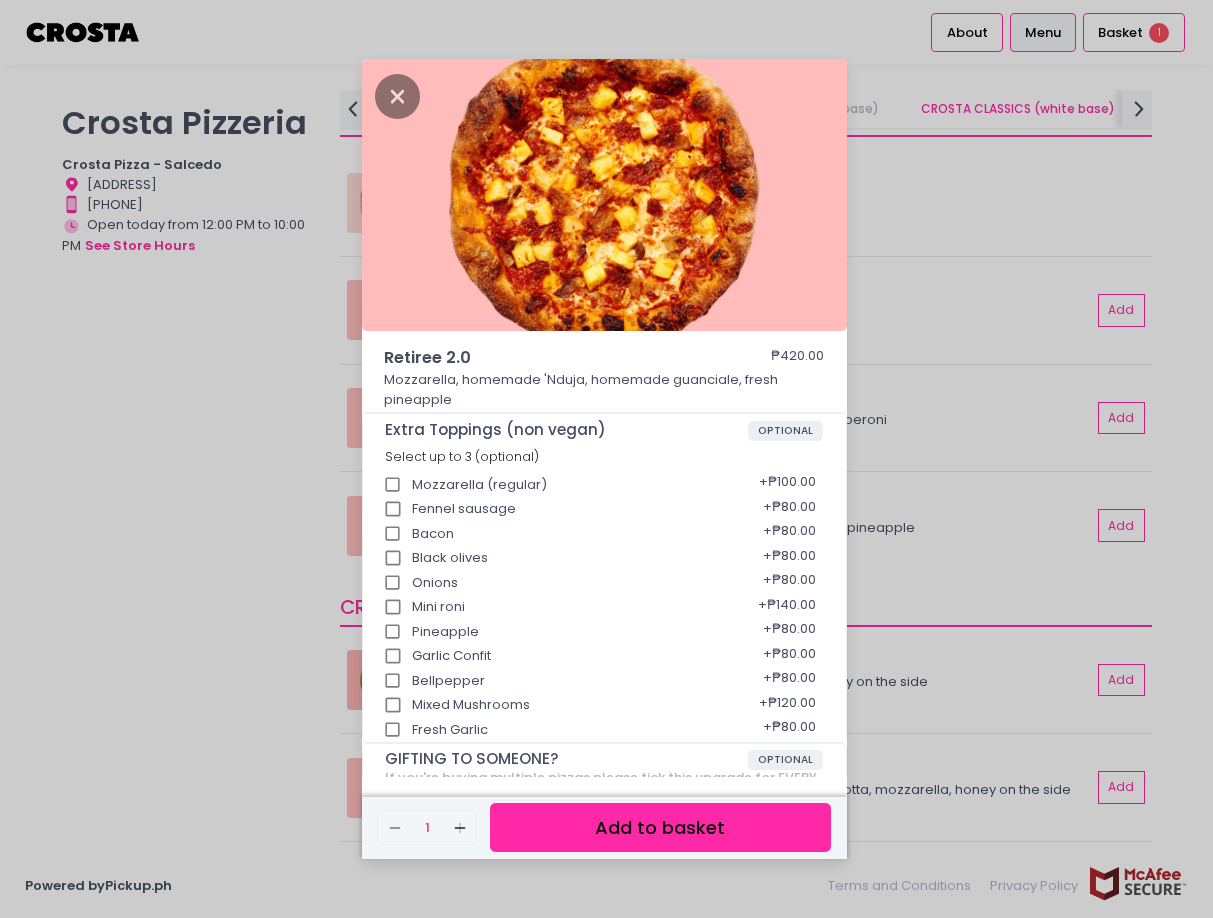 drag, startPoint x: 947, startPoint y: 175, endPoint x: 944, endPoint y: 190, distance: 15.297058 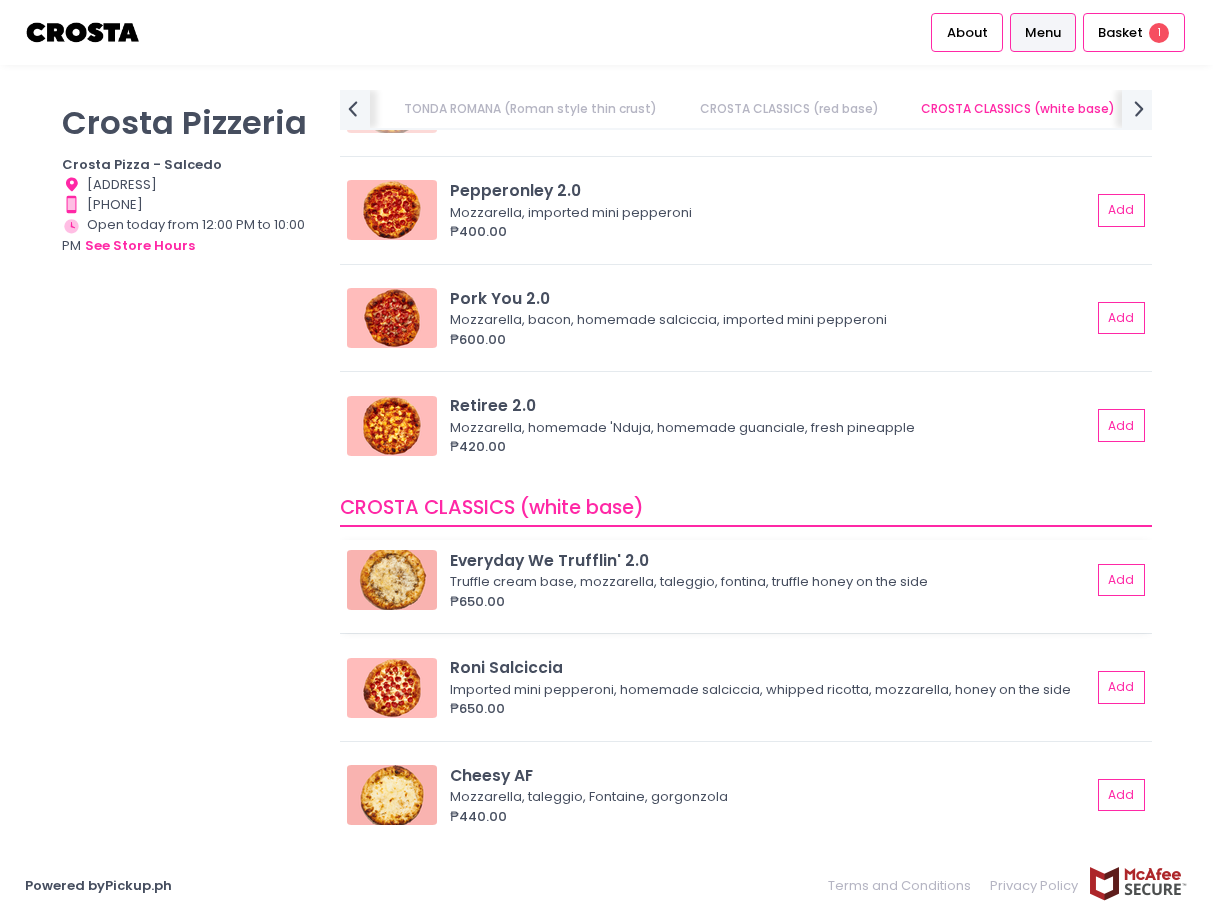 scroll, scrollTop: 1100, scrollLeft: 0, axis: vertical 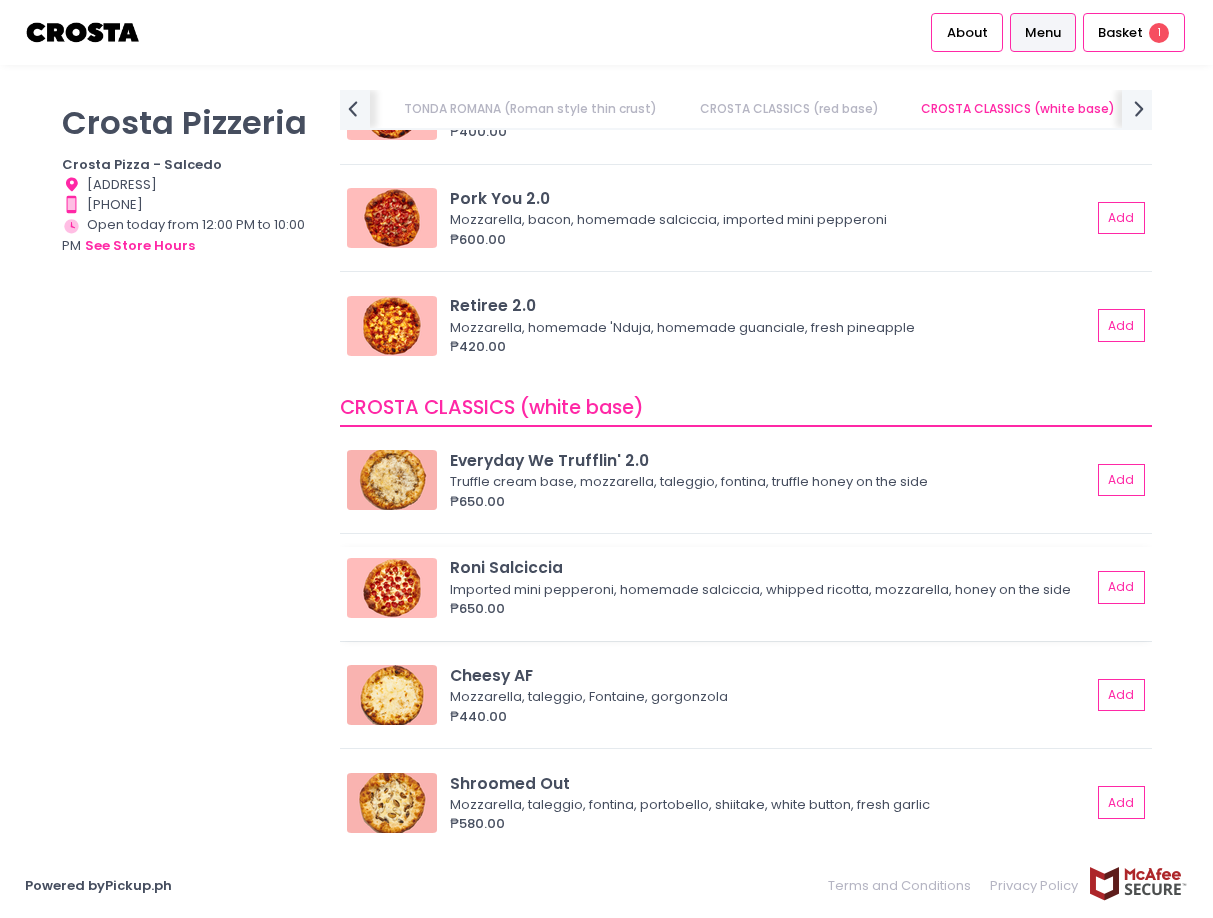 click at bounding box center (392, 588) 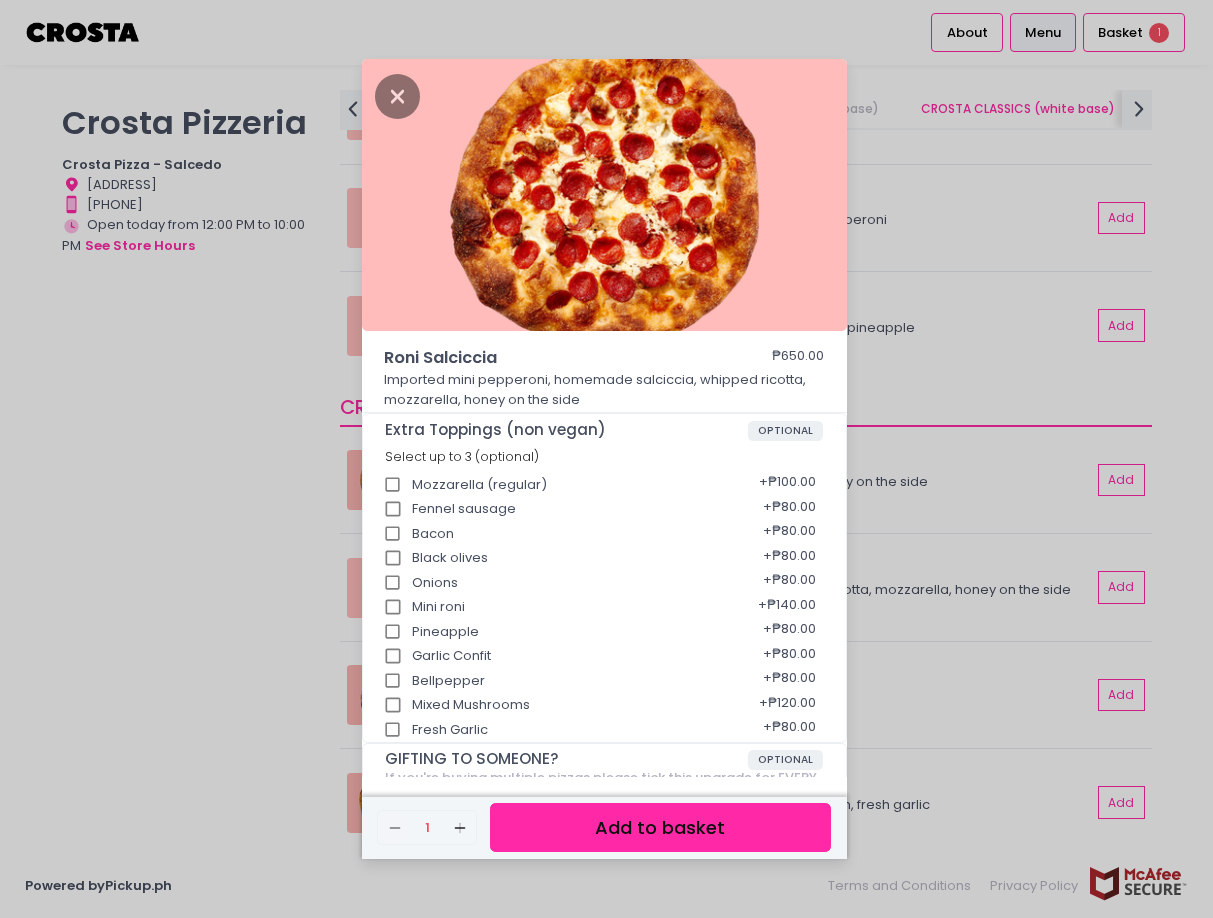 click on "Roni Salciccia   ₱650.00 Imported mini pepperoni, homemade salciccia, whipped ricotta, mozzarella, honey on the side Extra Toppings (non vegan) OPTIONAL   Select up to    3 (optional) Mozzarella (regular)   +  ₱100.00 Fennel sausage    +  ₱80.00 Bacon   +  ₱80.00 Black olives   +  ₱80.00 Onions   +  ₱80.00 Mini roni   +  ₱140.00 Pineapple   +  ₱80.00 Garlic Confit   +  ₱80.00 Bellpepper   +  ₱80.00 Mixed Mushrooms   +  ₱120.00 Fresh Garlic   +  ₱80.00 GIFTING TO SOMEONE? OPTIONAL If you're buying multiple pizzas please tick this upgrade for EVERY pizza  Select up to    1 (optional) Satin ribbon upgrade    +  ₱10.00 UPGRADE TO STUFFED CRUST  OPTIONAL   Select up to    1 (optional) CREAMY SPINACH STUFFED CRUST   +  ₱150.00 Remove Created with Sketch. 1 Add Created with Sketch. Add to basket" at bounding box center [606, 459] 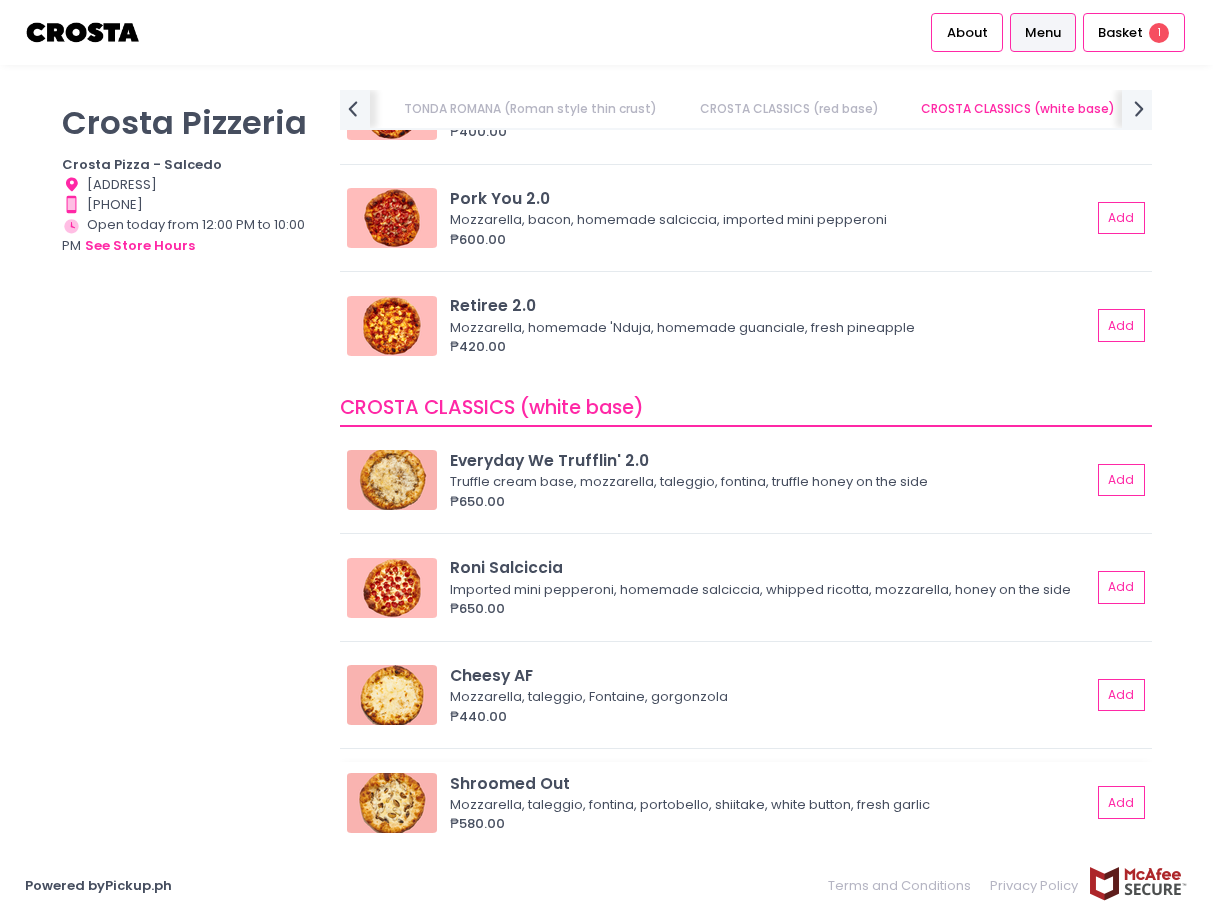 scroll, scrollTop: 1195, scrollLeft: 0, axis: vertical 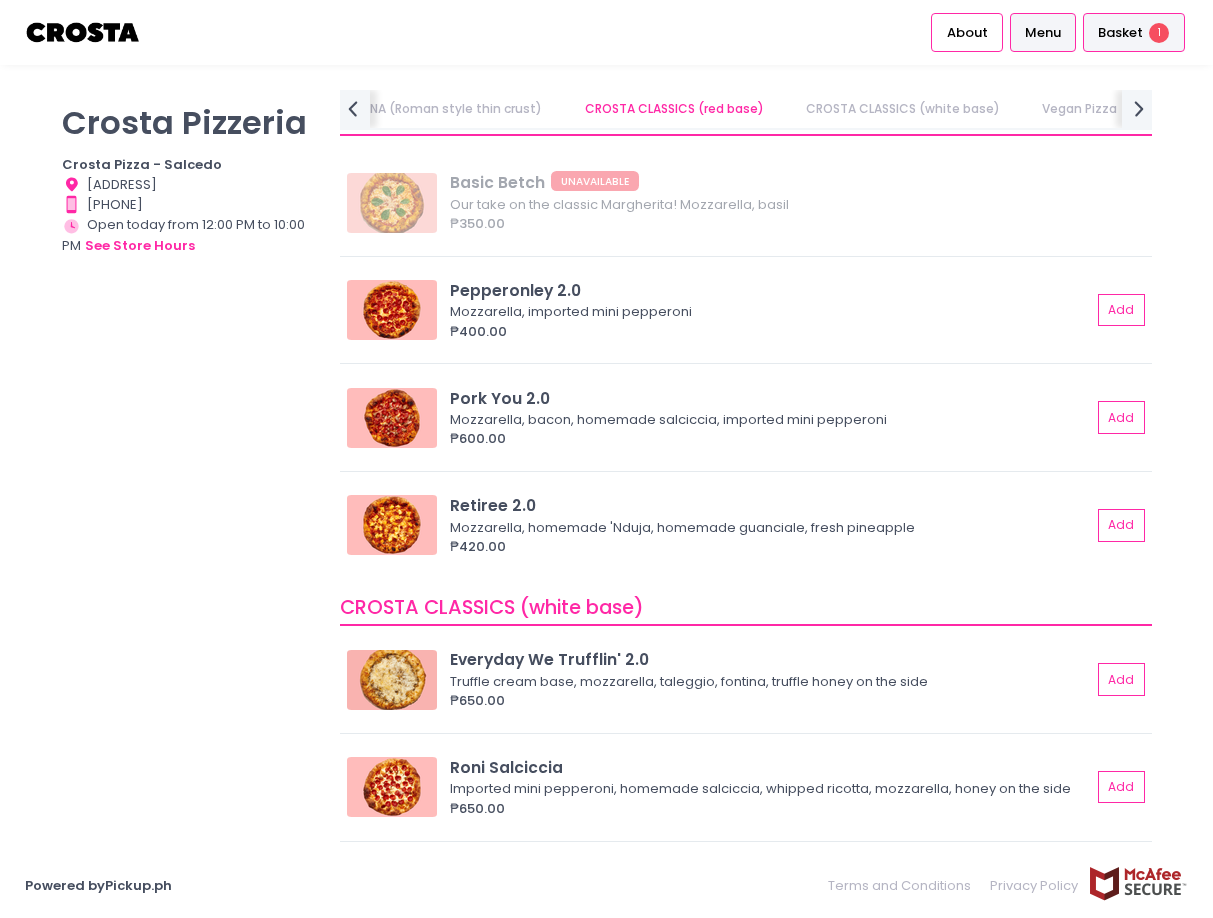 click on "Basket" at bounding box center (1120, 33) 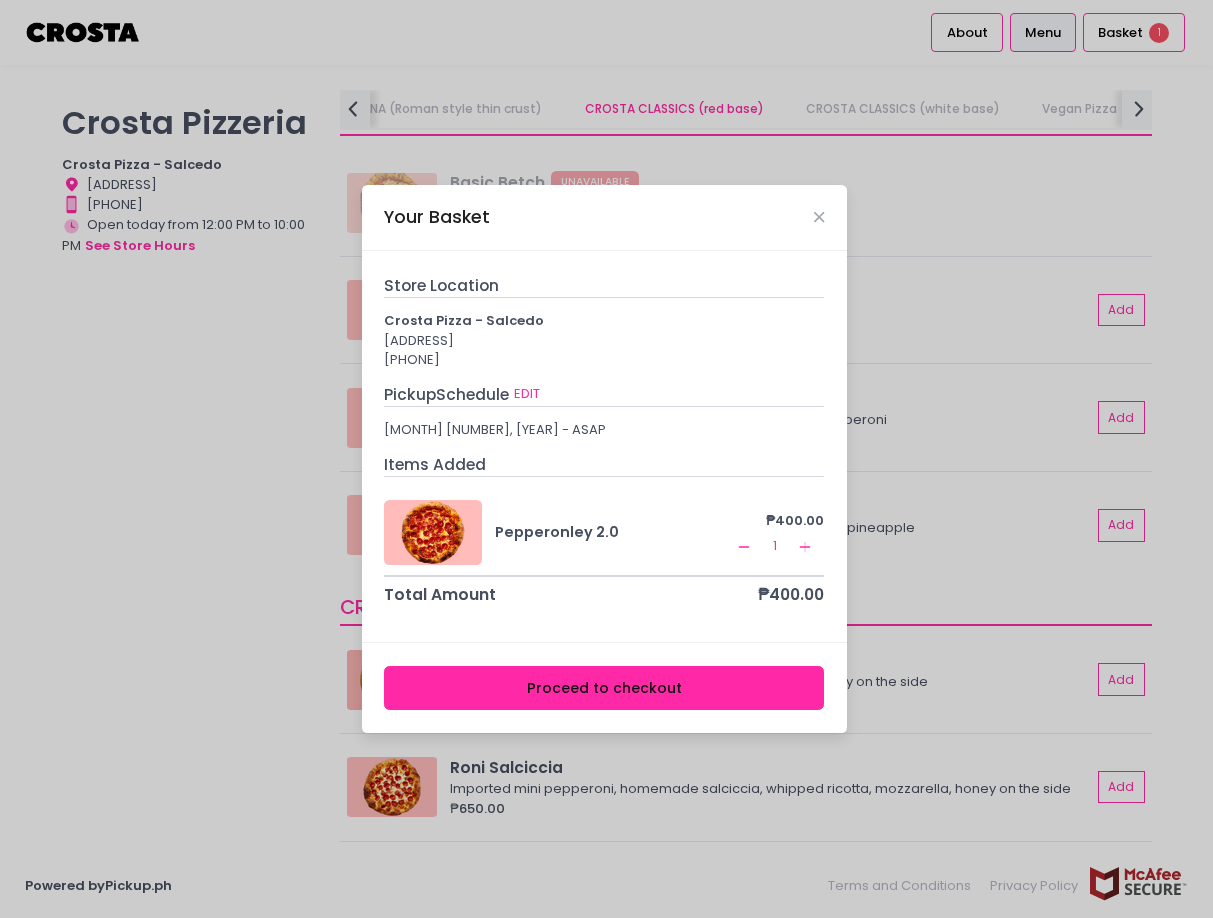 click on "Remove Created with Sketch. 1 Add Created with Sketch." at bounding box center [778, 546] 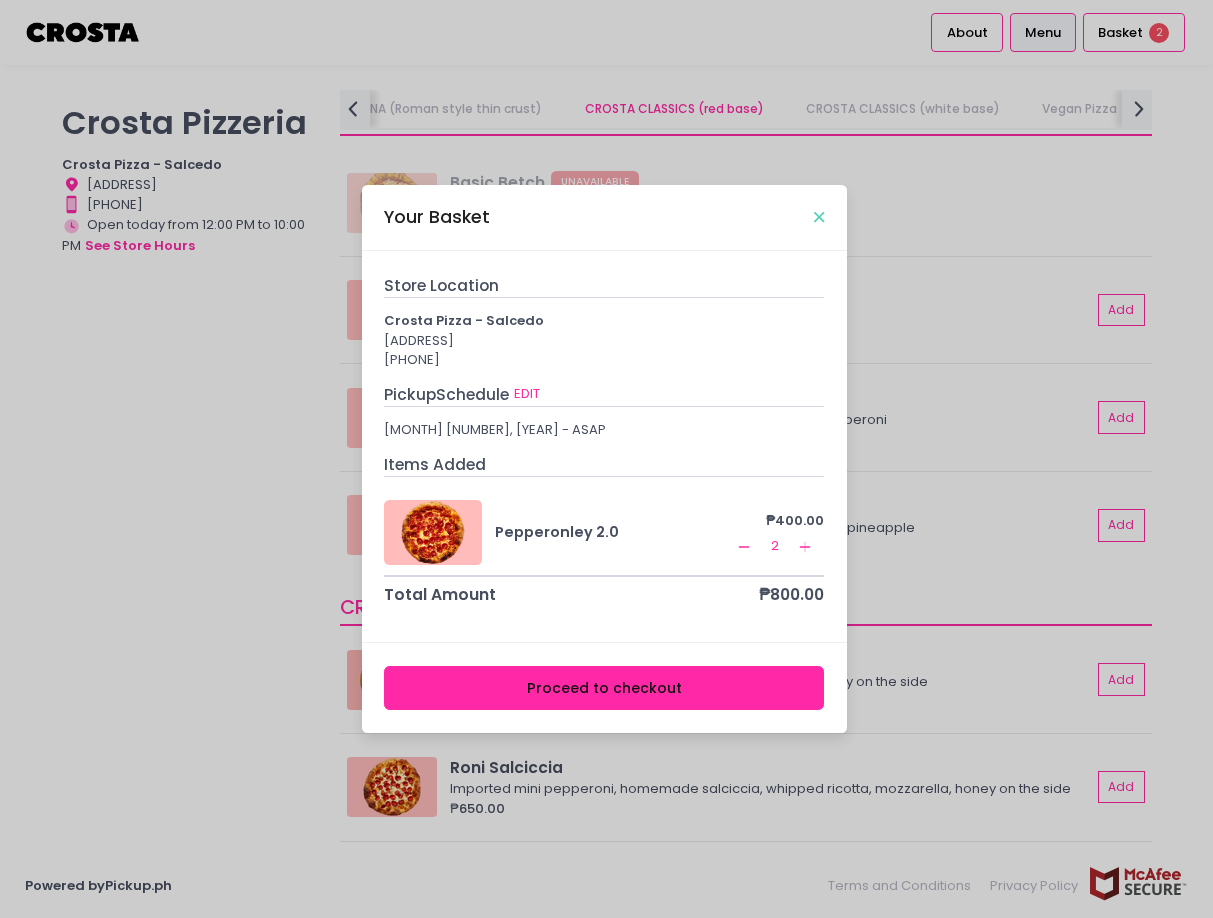 click at bounding box center [819, 217] 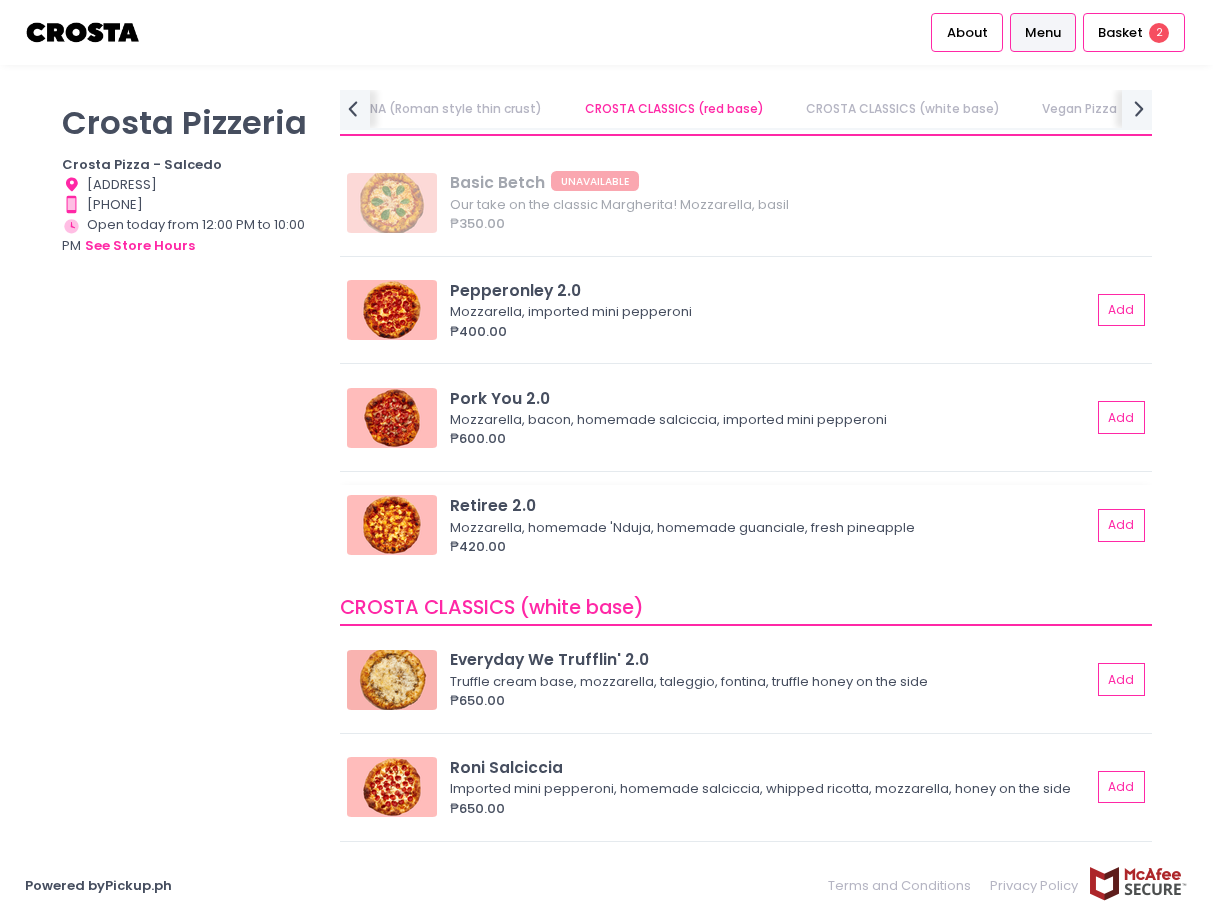scroll, scrollTop: 706, scrollLeft: 0, axis: vertical 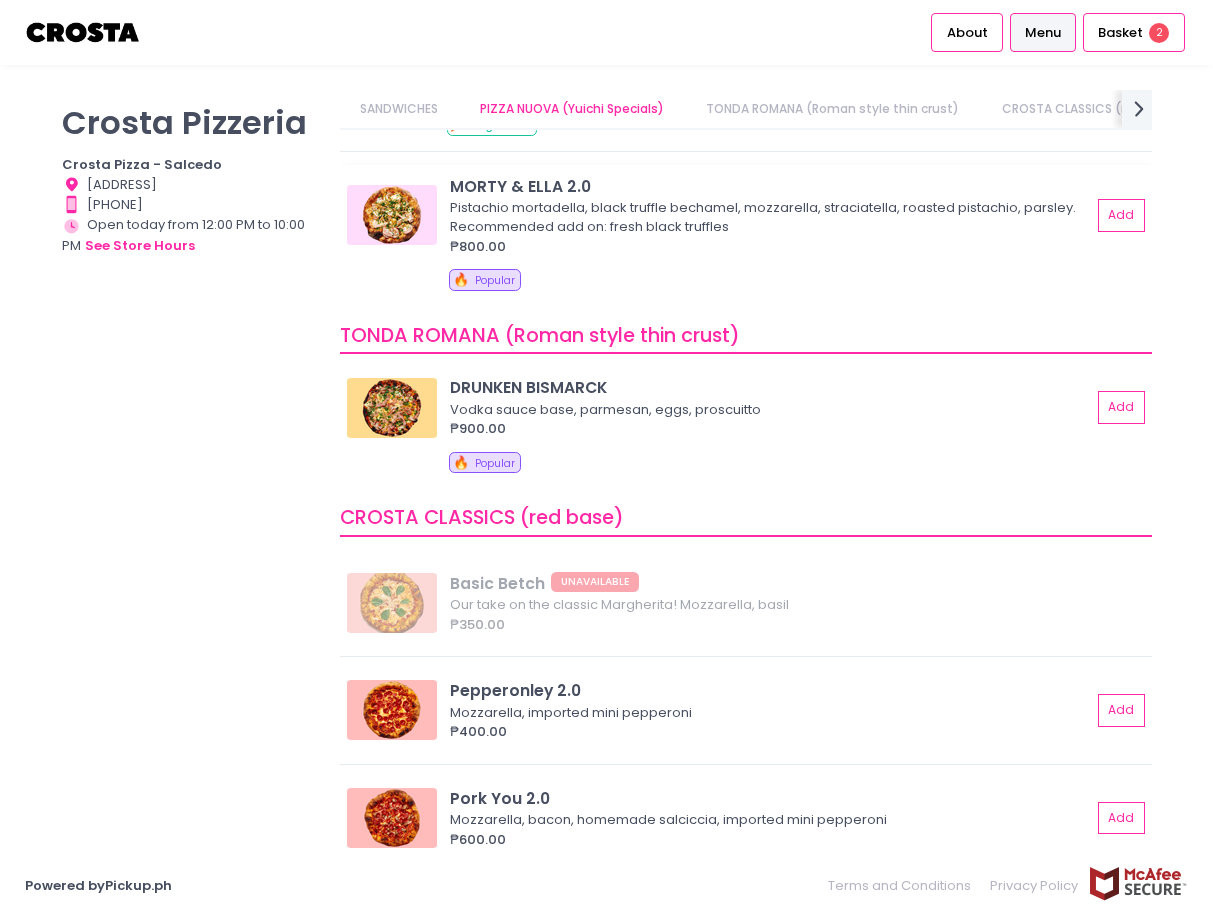 click on "MORTY & ELLA 2.0" at bounding box center (770, 186) 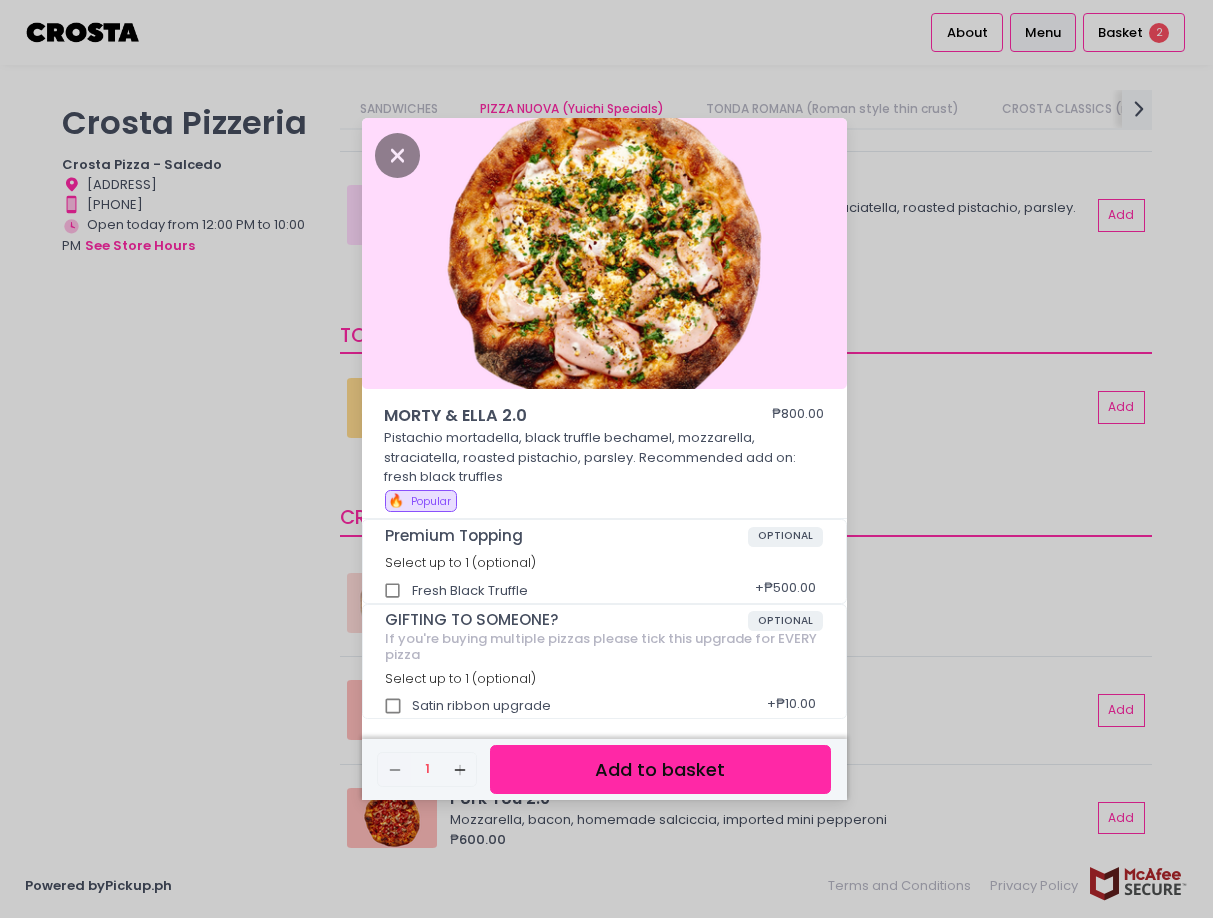 click on "MORTY & ELLA 2.0   ₱800.00 Pistachio mortadella, black truffle bechamel, mozzarella, straciatella, roasted pistachio, parsley. Recommended add on: fresh black truffles  🔥 Popular Premium Topping OPTIONAL   Select up to    1 (optional) Fresh Black Truffle   +  ₱500.00 GIFTING TO SOMEONE? OPTIONAL If you're buying multiple pizzas please tick this upgrade for EVERY pizza  Select up to    1 (optional) Satin ribbon upgrade    +  ₱10.00 Remove Created with Sketch. 1 Add Created with Sketch. Add to basket" at bounding box center (606, 459) 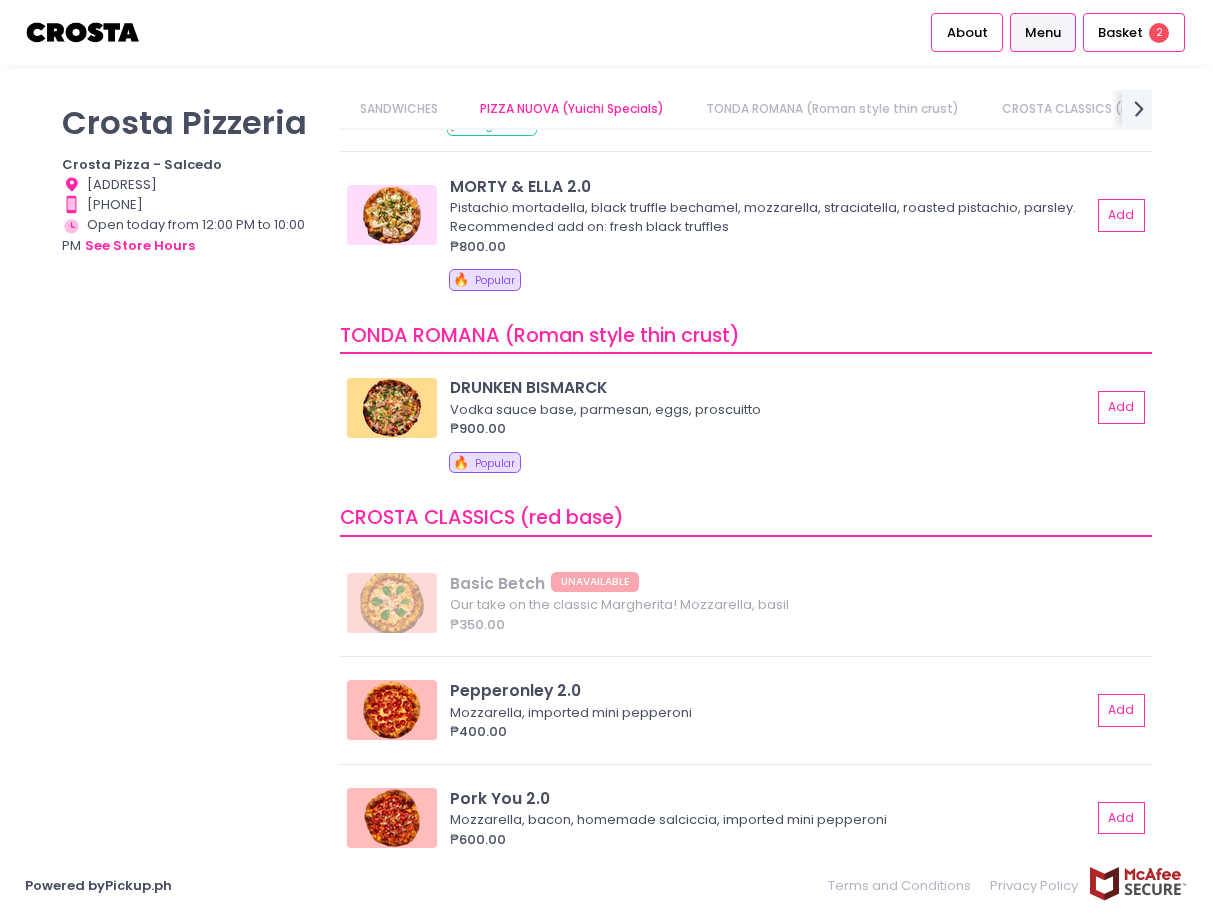 scroll, scrollTop: 300, scrollLeft: 0, axis: vertical 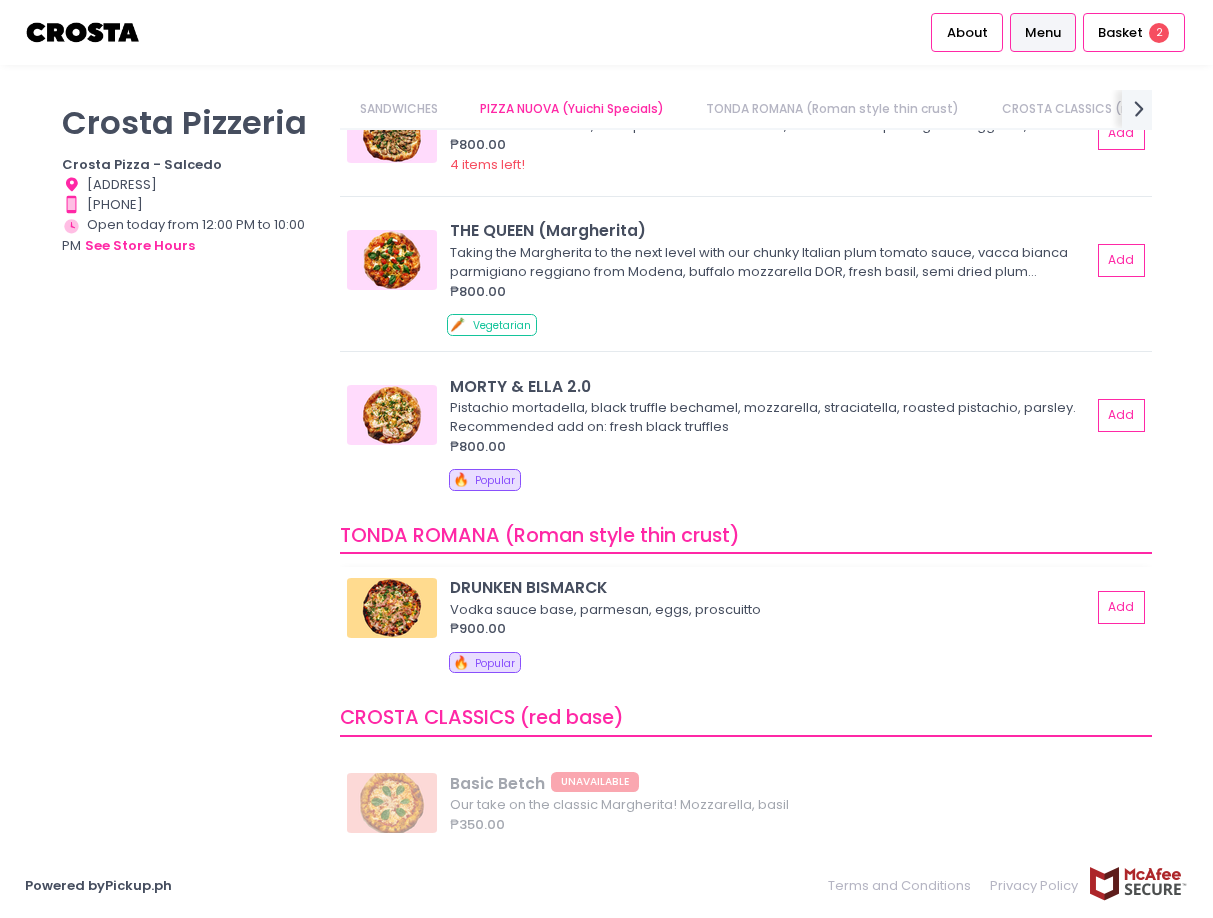 click on "DRUNKEN BISMARCK" at bounding box center [770, 587] 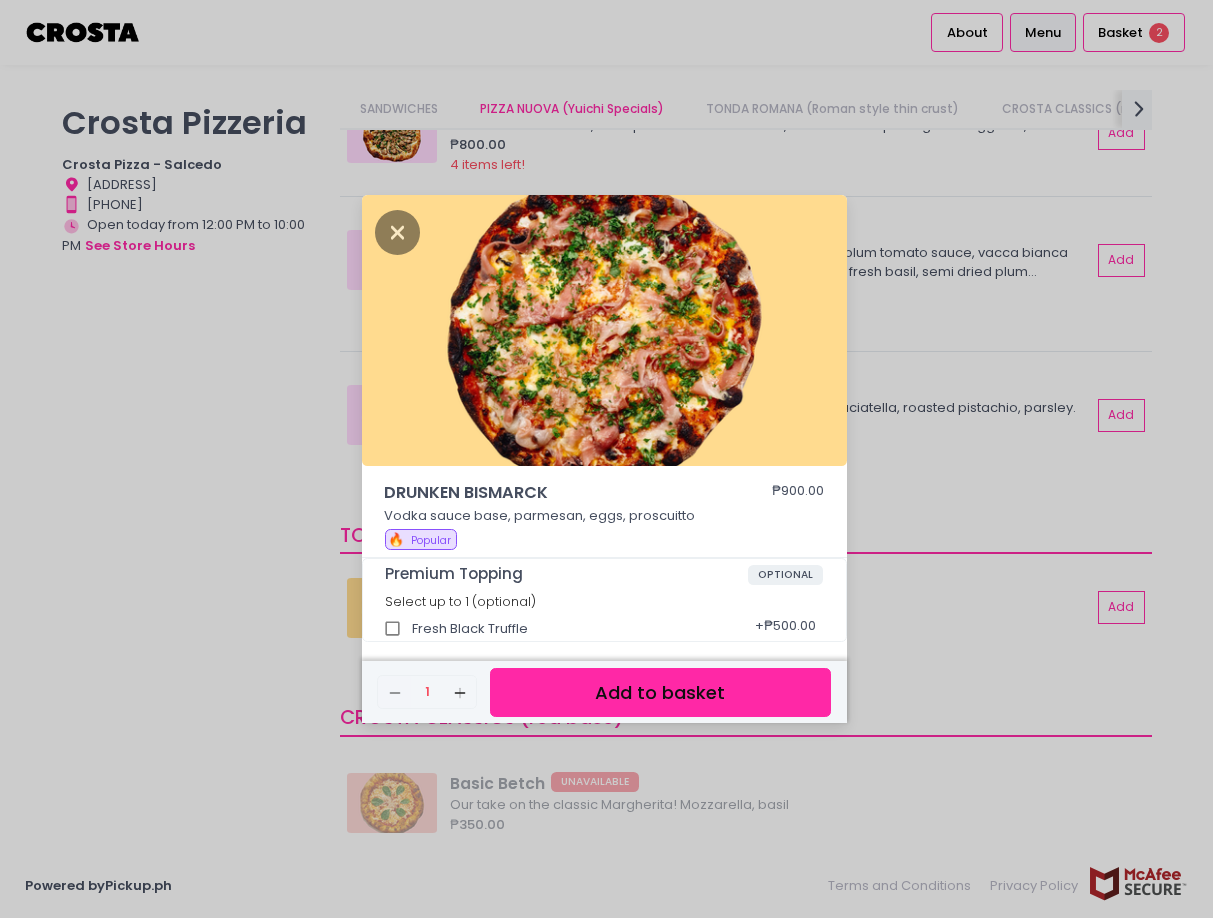 click on "DRUNKEN BISMARCK   ₱900.00 Vodka sauce base, parmesan, eggs, proscuitto 🔥 Popular Premium Topping OPTIONAL   Select up to    1 (optional) Fresh Black Truffle   +  ₱500.00 Remove Created with Sketch. 1 Add Created with Sketch. Add to basket" at bounding box center [606, 459] 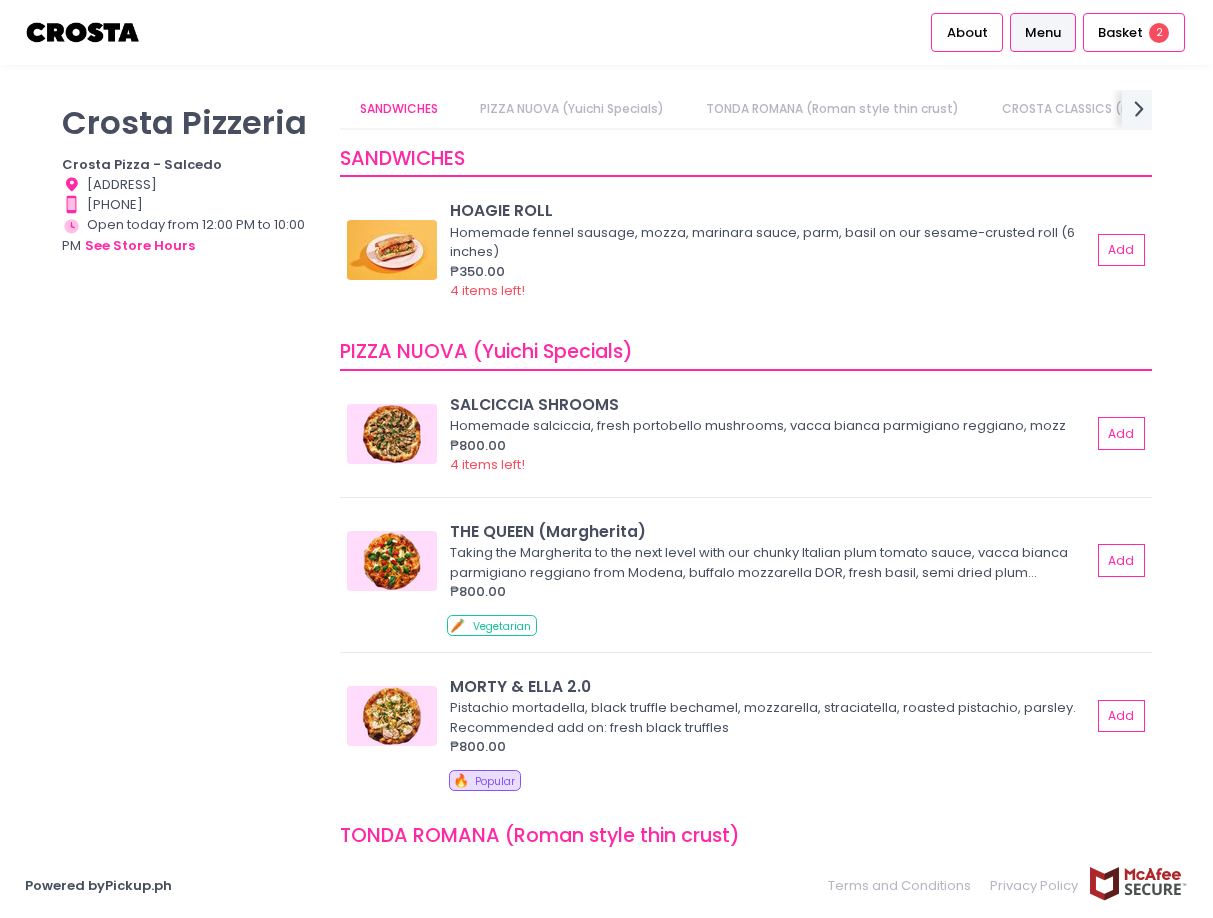 scroll, scrollTop: 690, scrollLeft: 0, axis: vertical 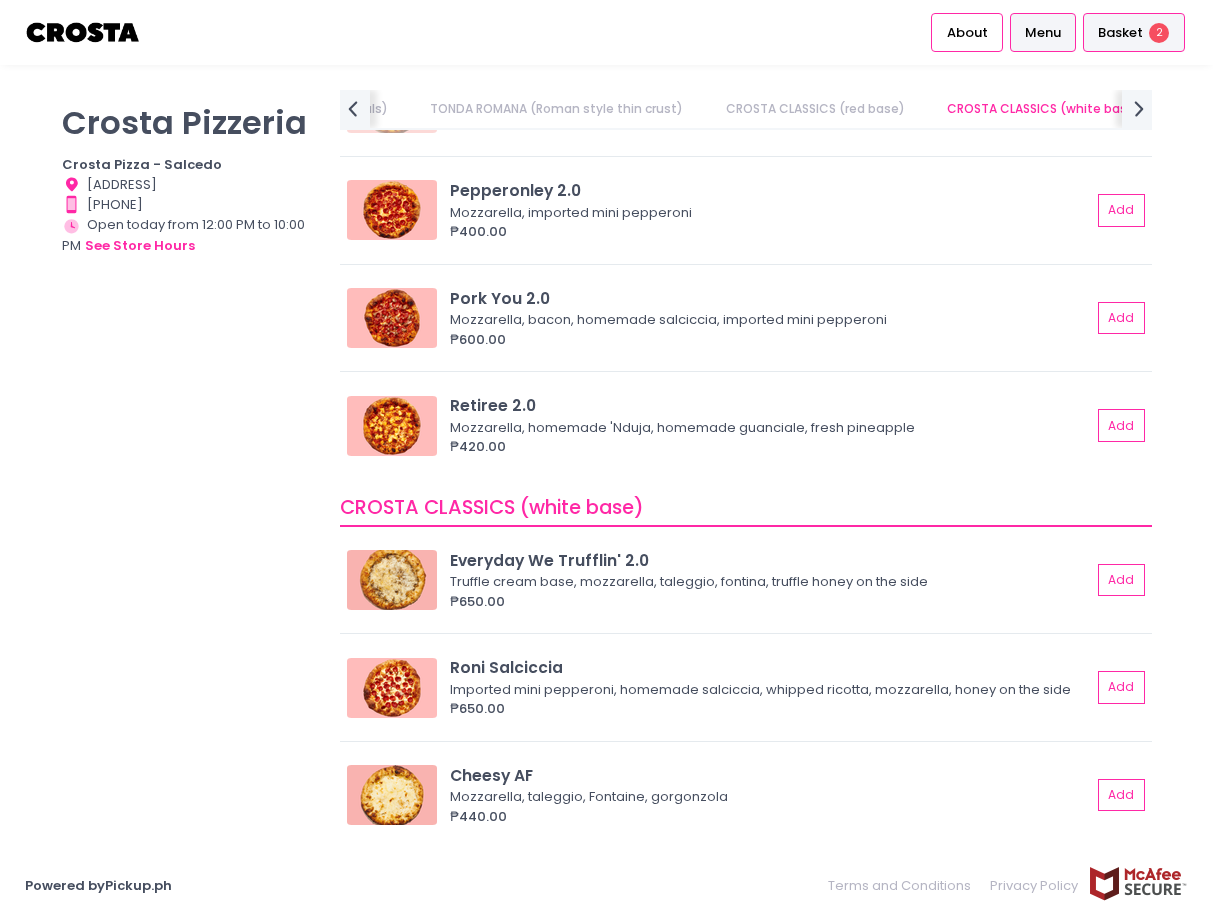 click on "Basket" at bounding box center (1120, 33) 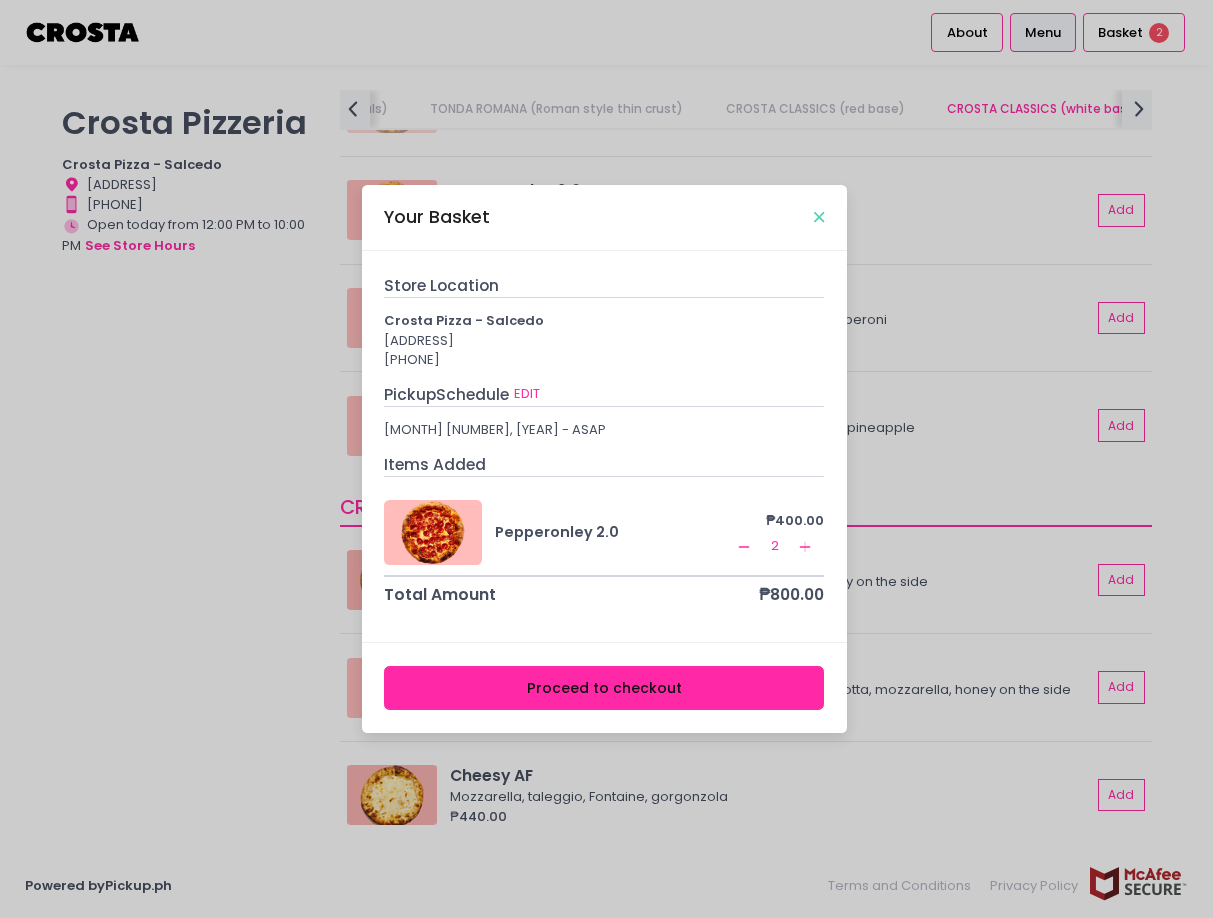 click at bounding box center [819, 217] 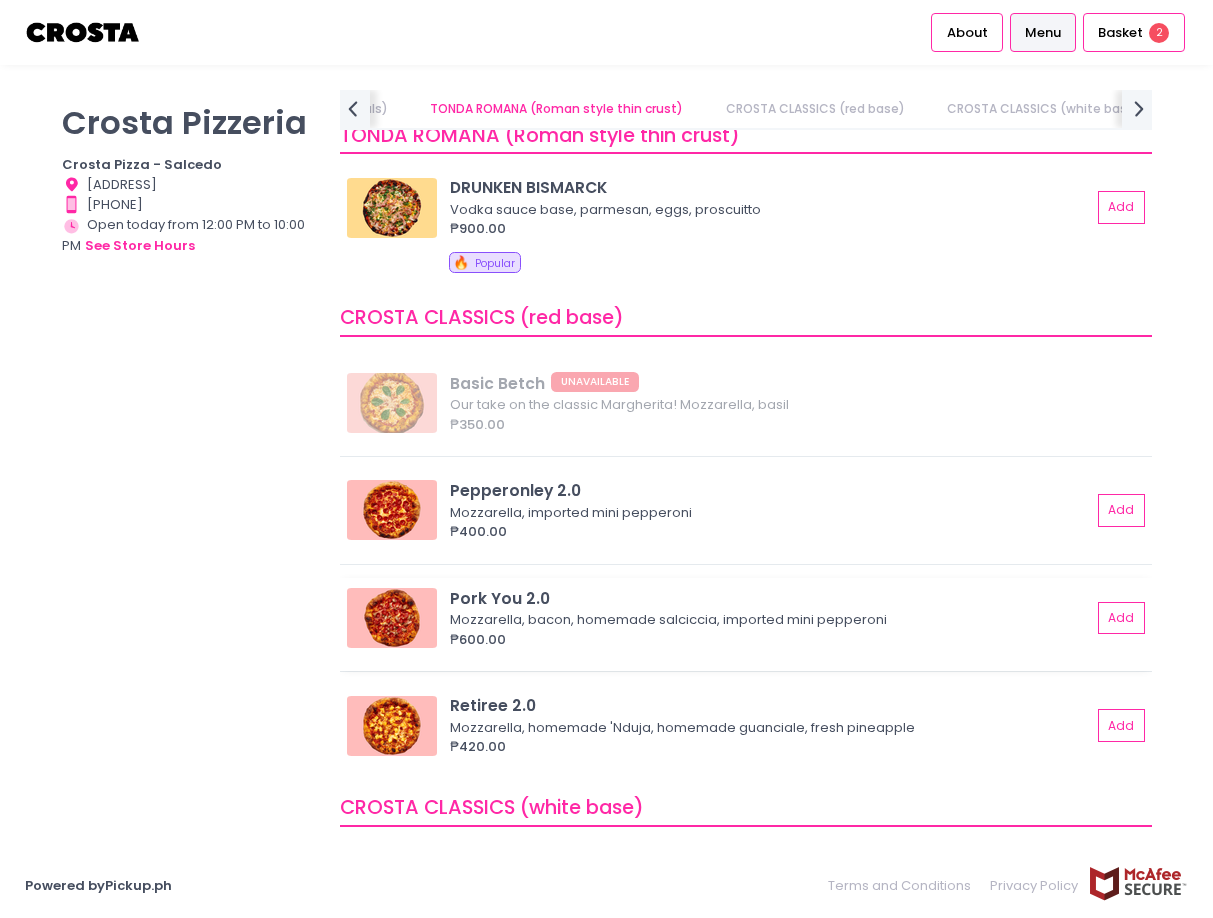 scroll, scrollTop: 1000, scrollLeft: 0, axis: vertical 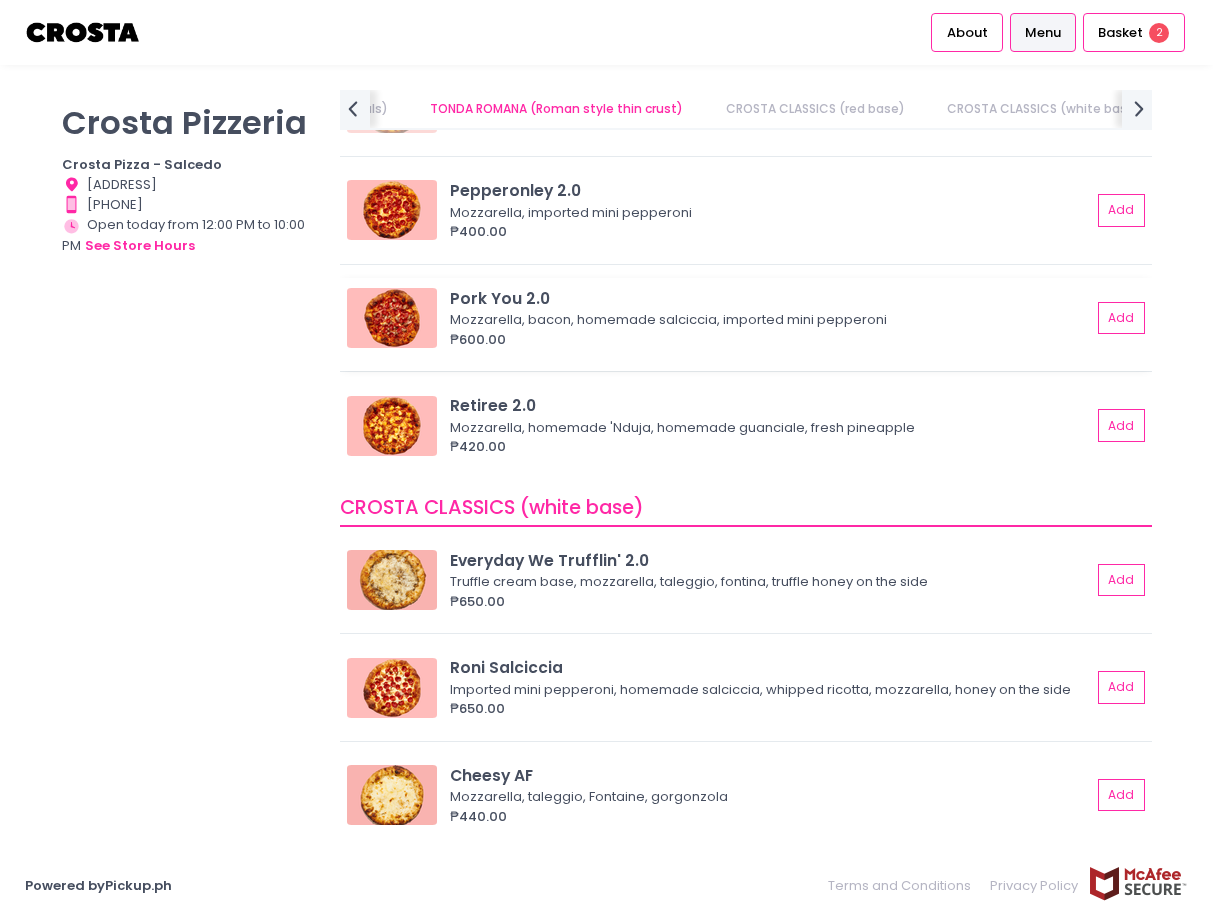 click at bounding box center [392, 318] 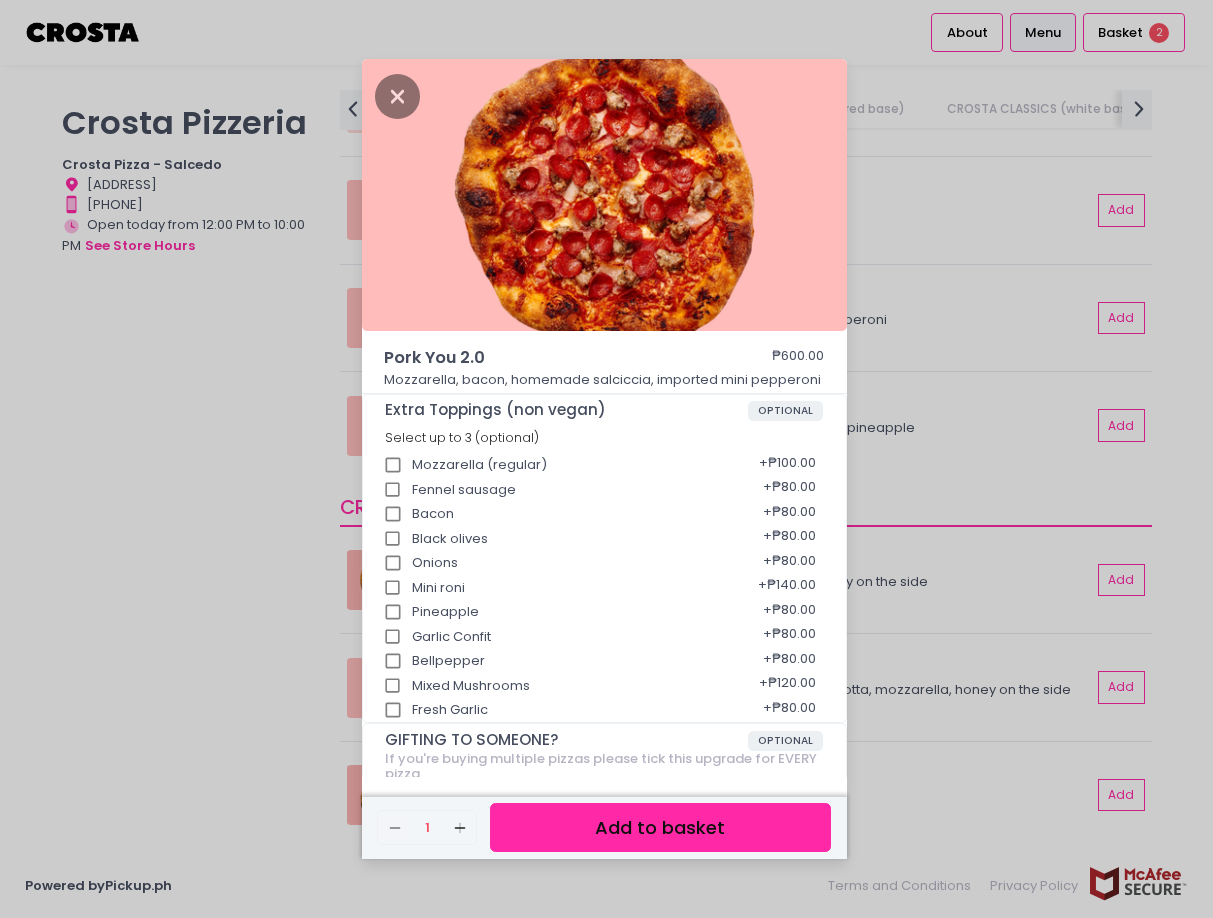 click on "Pork You 2.0   ₱600.00 Mozzarella, bacon, homemade salciccia, imported mini pepperoni Extra Toppings (non vegan) OPTIONAL   Select up to    3 (optional) Mozzarella (regular)   +  ₱100.00 Fennel sausage    +  ₱80.00 Bacon   +  ₱80.00 Black olives   +  ₱80.00 Onions   +  ₱80.00 Mini roni   +  ₱140.00 Pineapple   +  ₱80.00 Garlic Confit   +  ₱80.00 Bellpepper   +  ₱80.00 Mixed Mushrooms   +  ₱120.00 Fresh Garlic   +  ₱80.00 GIFTING TO SOMEONE? OPTIONAL If you're buying multiple pizzas please tick this upgrade for EVERY pizza  Select up to    1 (optional) Satin ribbon upgrade    +  ₱10.00 UPGRADE TO STUFFED CRUST  OPTIONAL   Select up to    1 (optional) CREAMY SPINACH STUFFED CRUST   +  ₱150.00 Remove Created with Sketch. 1 Add Created with Sketch. Add to basket" at bounding box center [606, 459] 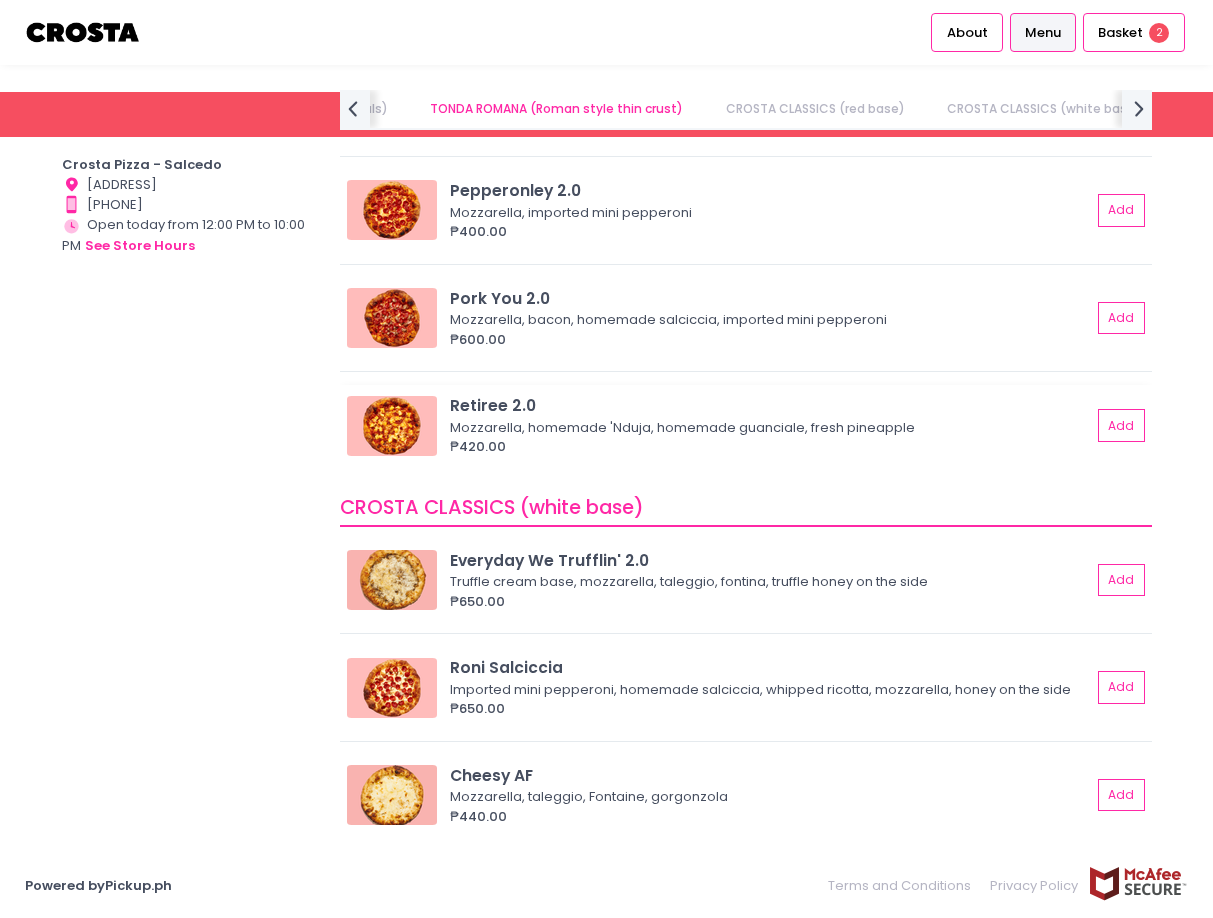 scroll, scrollTop: 1234, scrollLeft: 0, axis: vertical 